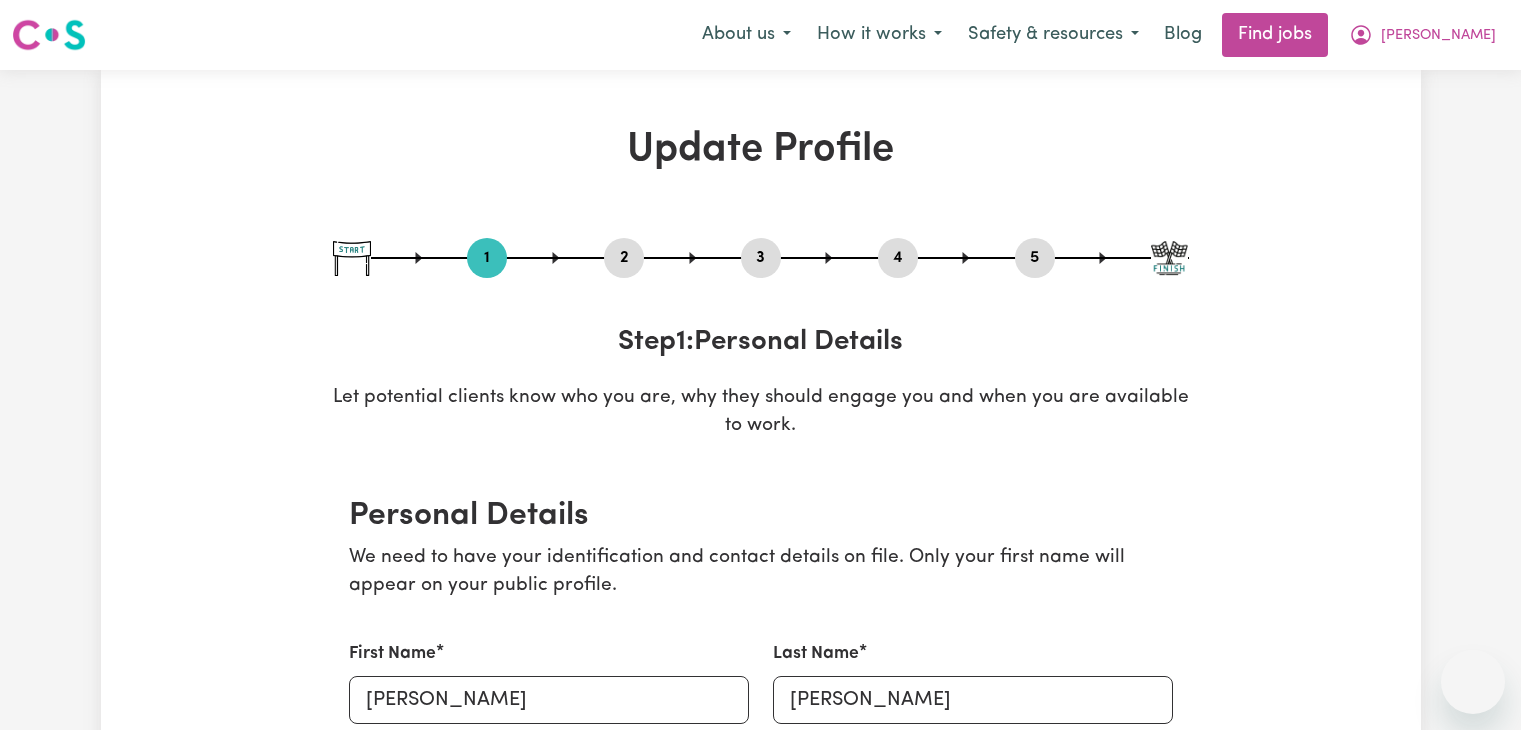 select on "[DEMOGRAPHIC_DATA]" 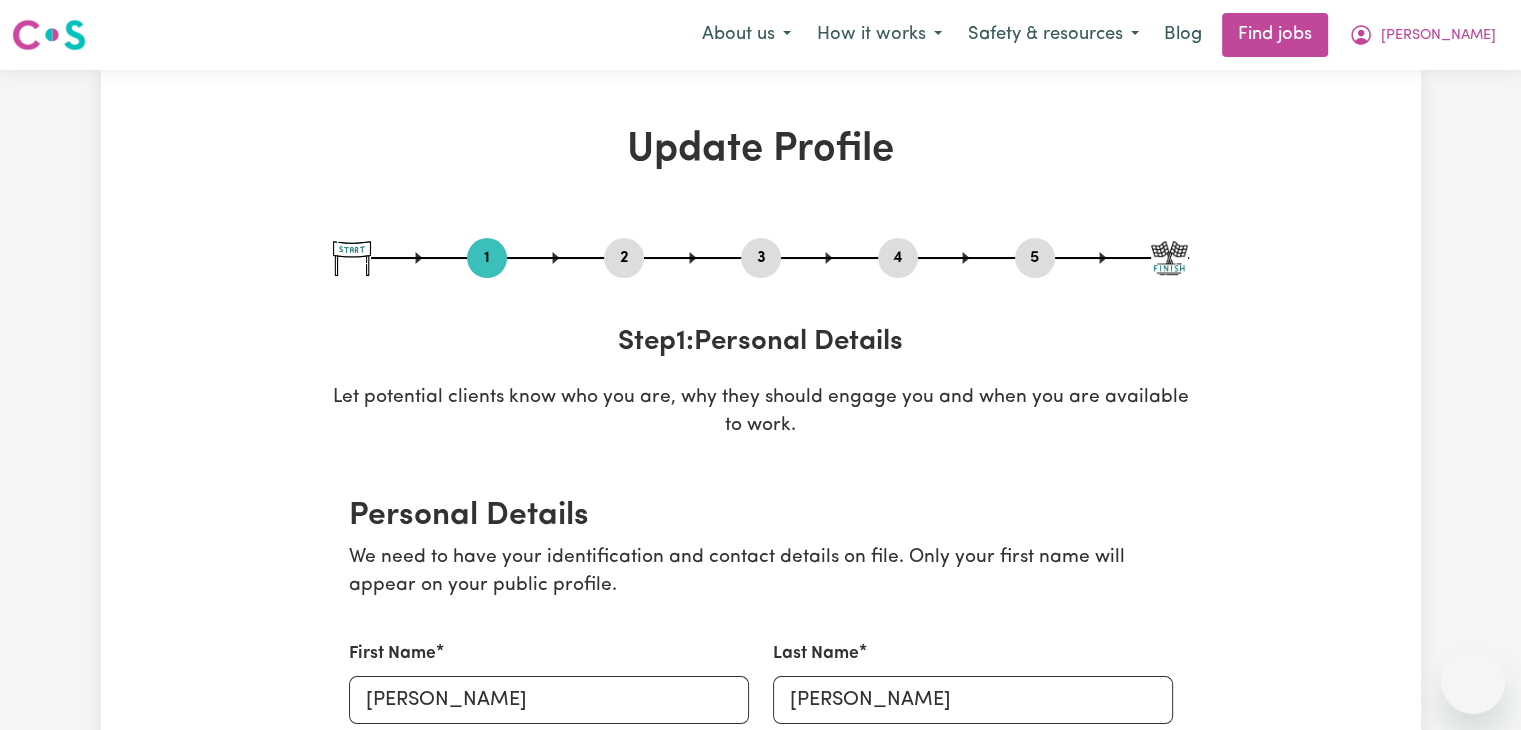 scroll, scrollTop: 0, scrollLeft: 0, axis: both 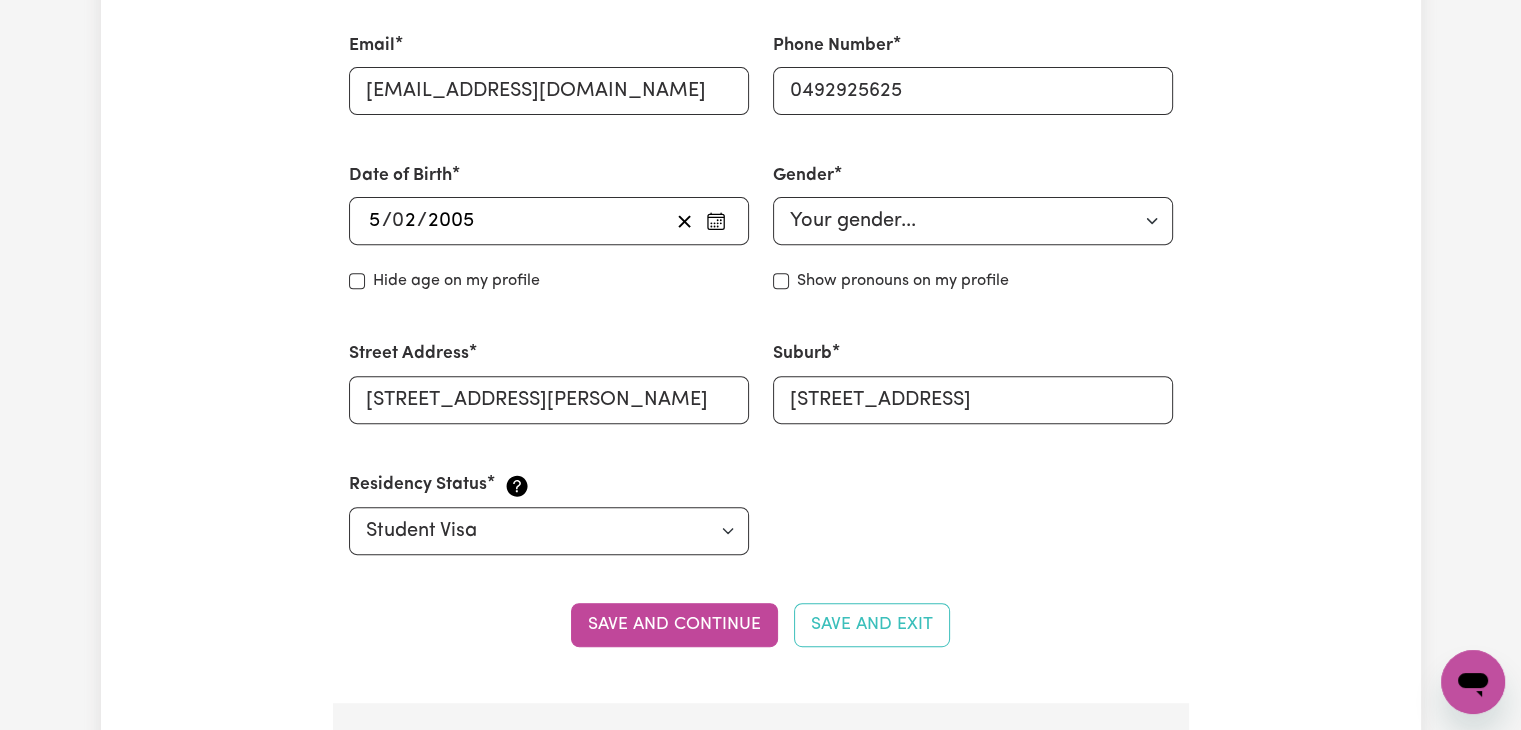 click on "Menu About us How it works Safety & resources Blog Find jobs [PERSON_NAME] Update Profile 1 2 3 4 5 Step  1 :  Personal Details Let potential clients know who you are, why they should engage you and when you are available to work. Personal Details We need to have your identification and contact details on file. Only your first name will appear on your public profile. First Name [PERSON_NAME] Last Name [PERSON_NAME] Email [EMAIL_ADDRESS][DOMAIN_NAME] Phone Number [PHONE_NUMBER] Date of Birth [DEMOGRAPHIC_DATA] 5 / 0 2 / [DEMOGRAPHIC_DATA] Hide age Hide age on my profile Gender Your gender... [DEMOGRAPHIC_DATA] [DEMOGRAPHIC_DATA] [DEMOGRAPHIC_DATA] Other Prefer not to say Show pronouns on my profile Show pronouns on my profile Street Address [STREET_ADDRESS][PERSON_NAME] Residency Status Select your residency status... [DEMOGRAPHIC_DATA] citizen Australian PR [DEMOGRAPHIC_DATA] Work Visa Student Visa Save and continue Save and Exit Your Picture Change profile photo Availabilities When are you available to work?  * [DATE] [DATE] [DATE] [DATE] [DATE] [DATE] [DATE] Suburb Add 192 *" at bounding box center (760, 2350) 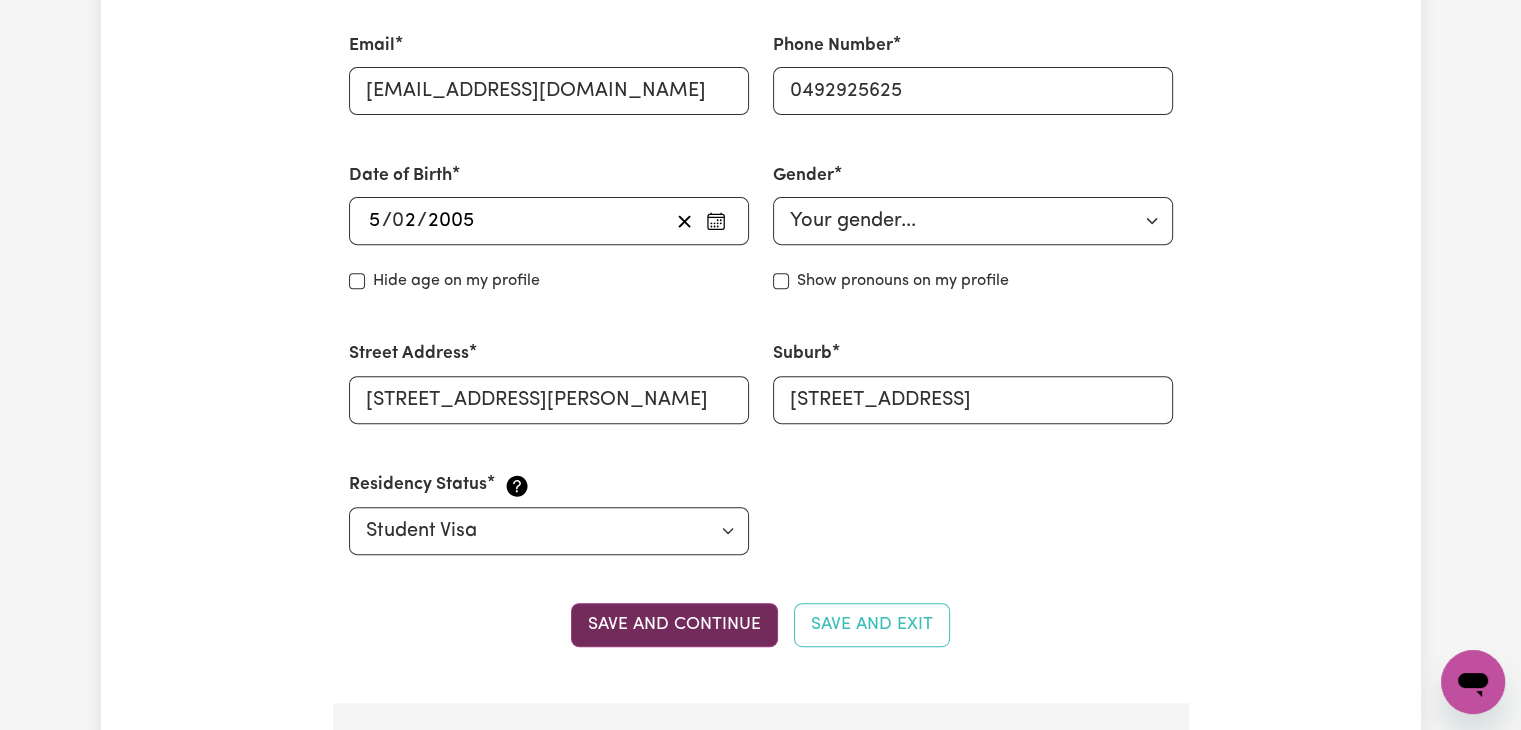 click on "Save and continue" at bounding box center [674, 625] 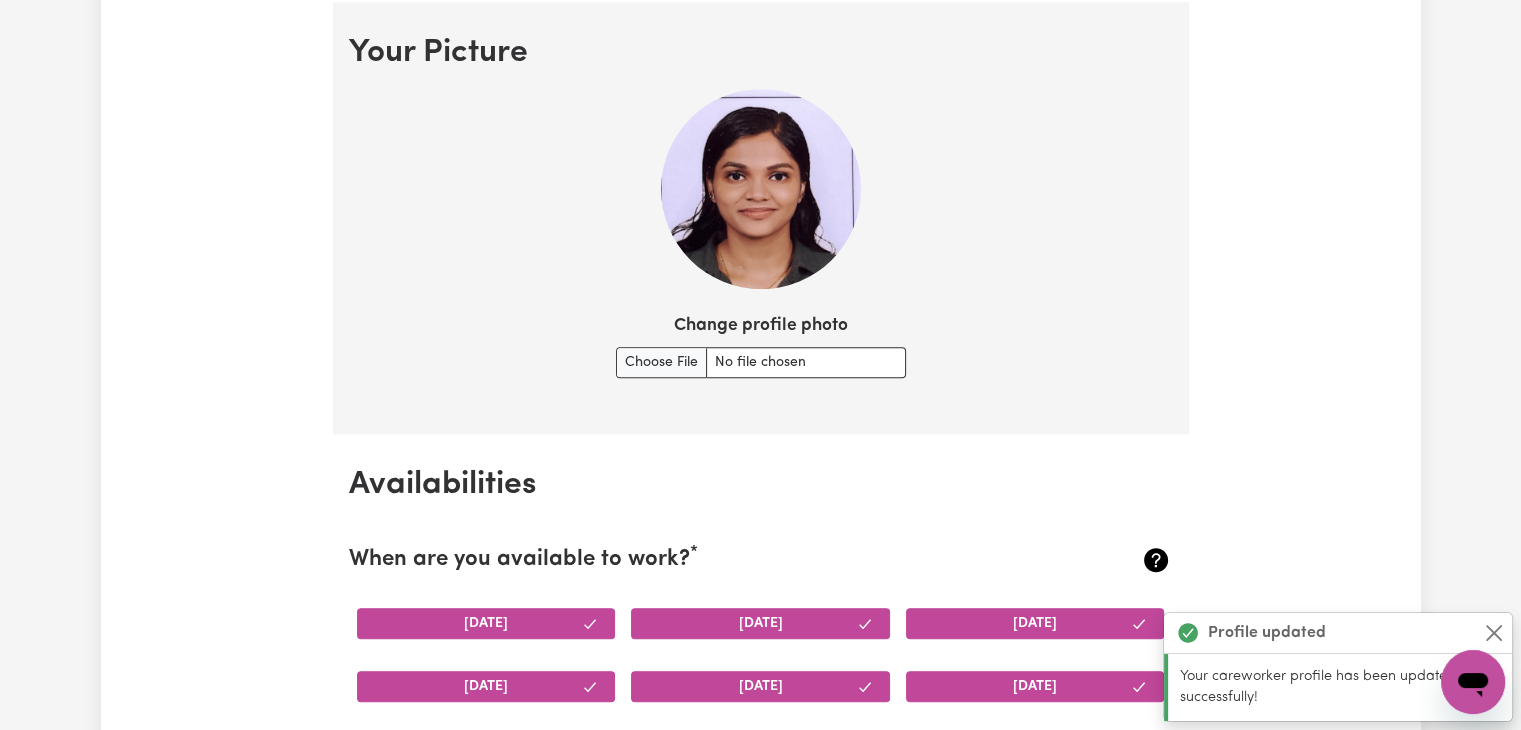 scroll, scrollTop: 1441, scrollLeft: 0, axis: vertical 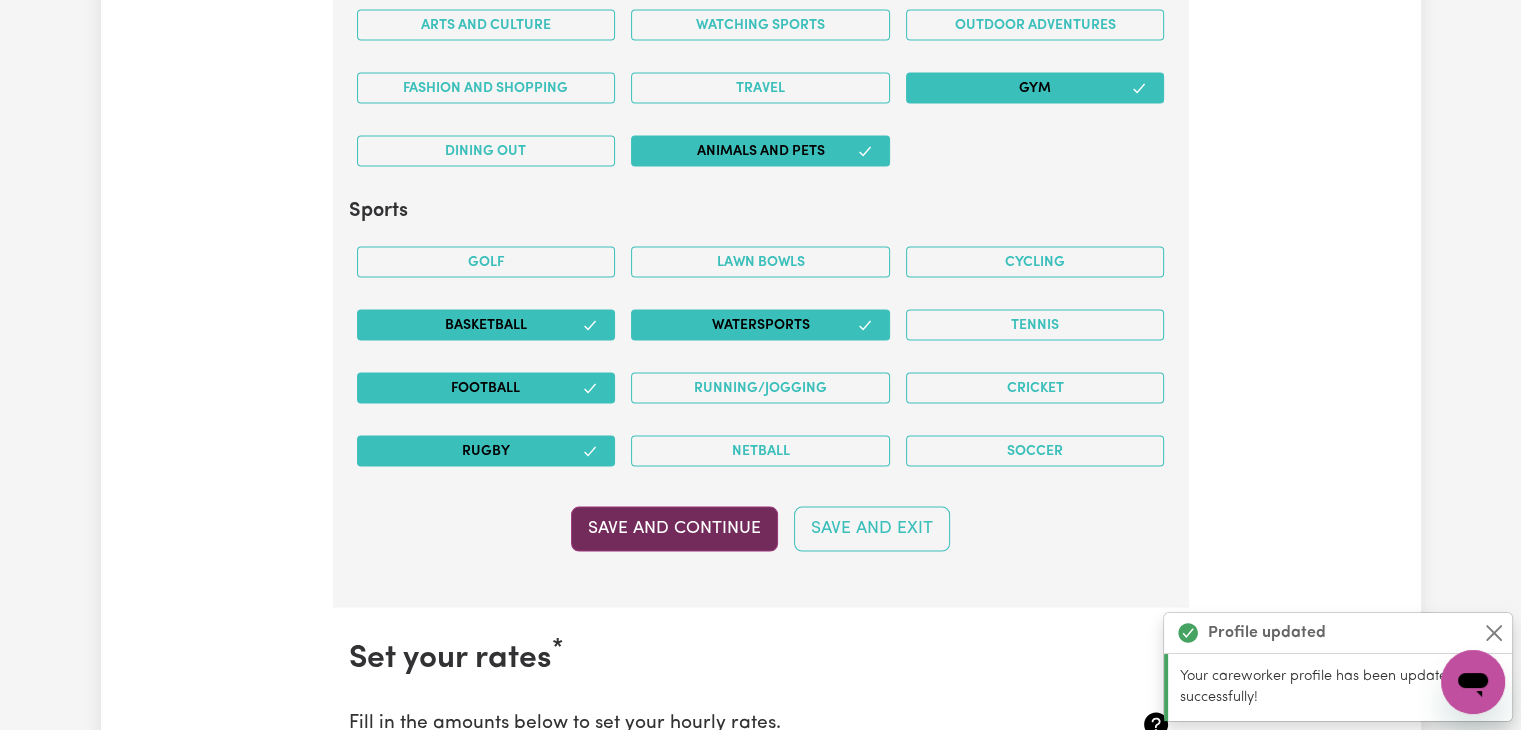 click on "Save and Continue" at bounding box center [674, 529] 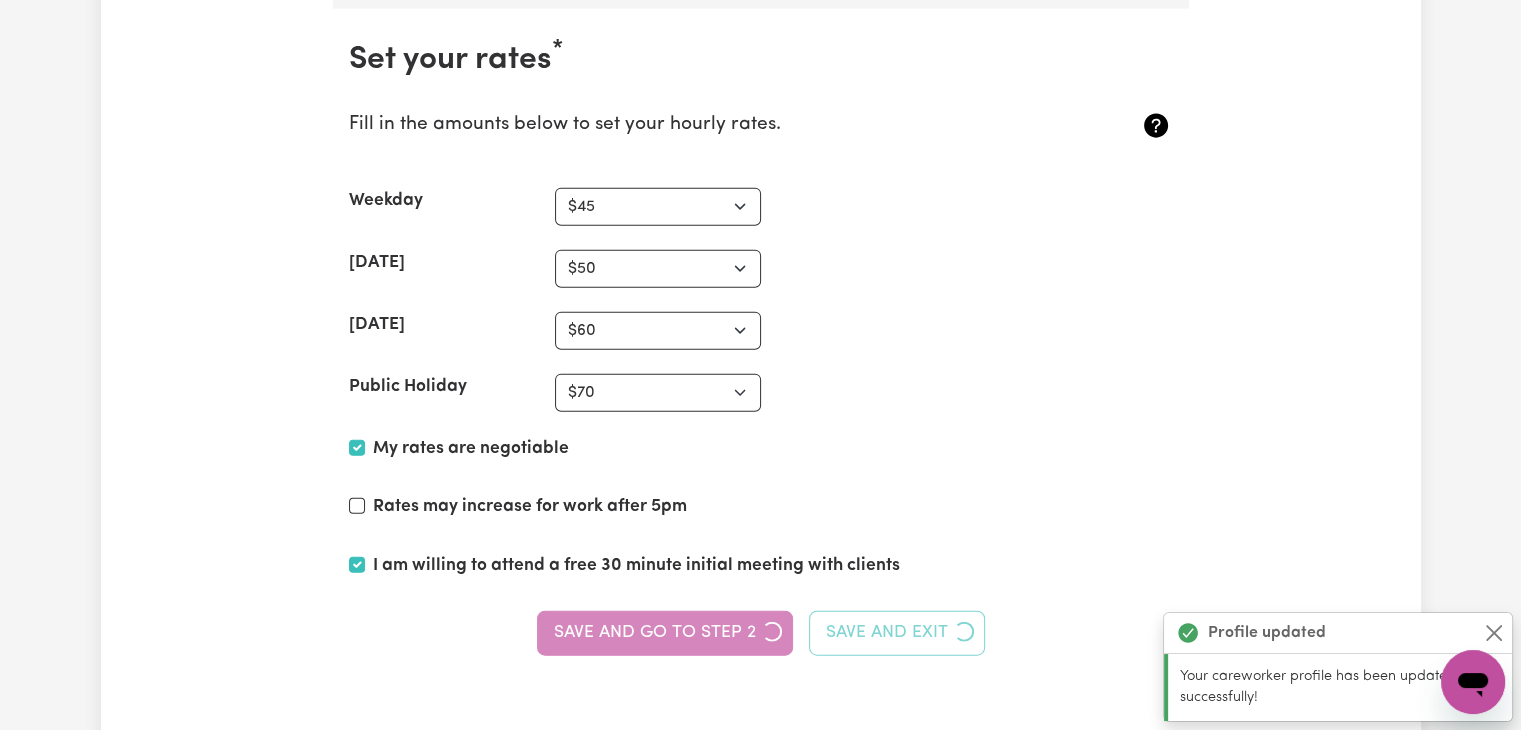 scroll, scrollTop: 4616, scrollLeft: 0, axis: vertical 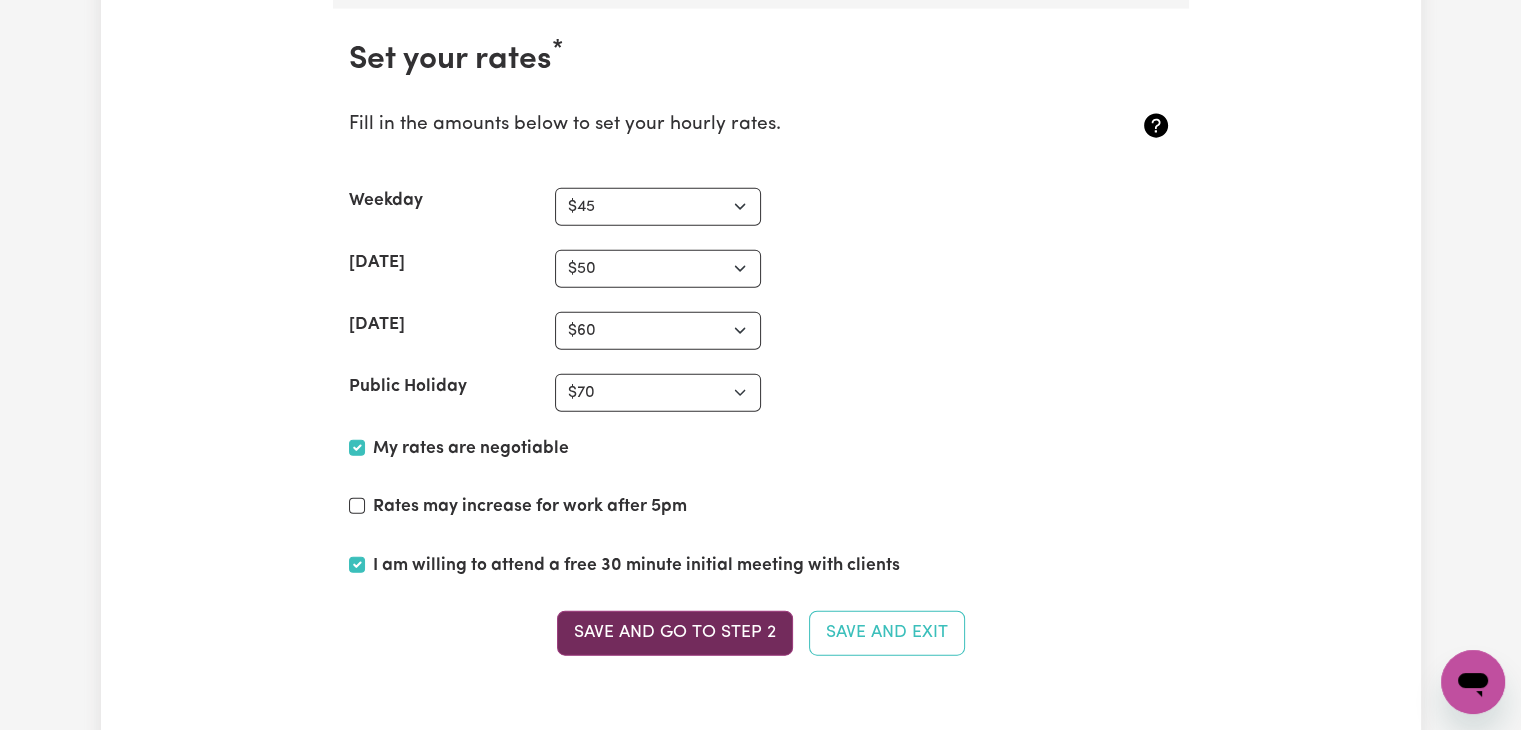 click on "Save and go to Step 2" at bounding box center (675, 633) 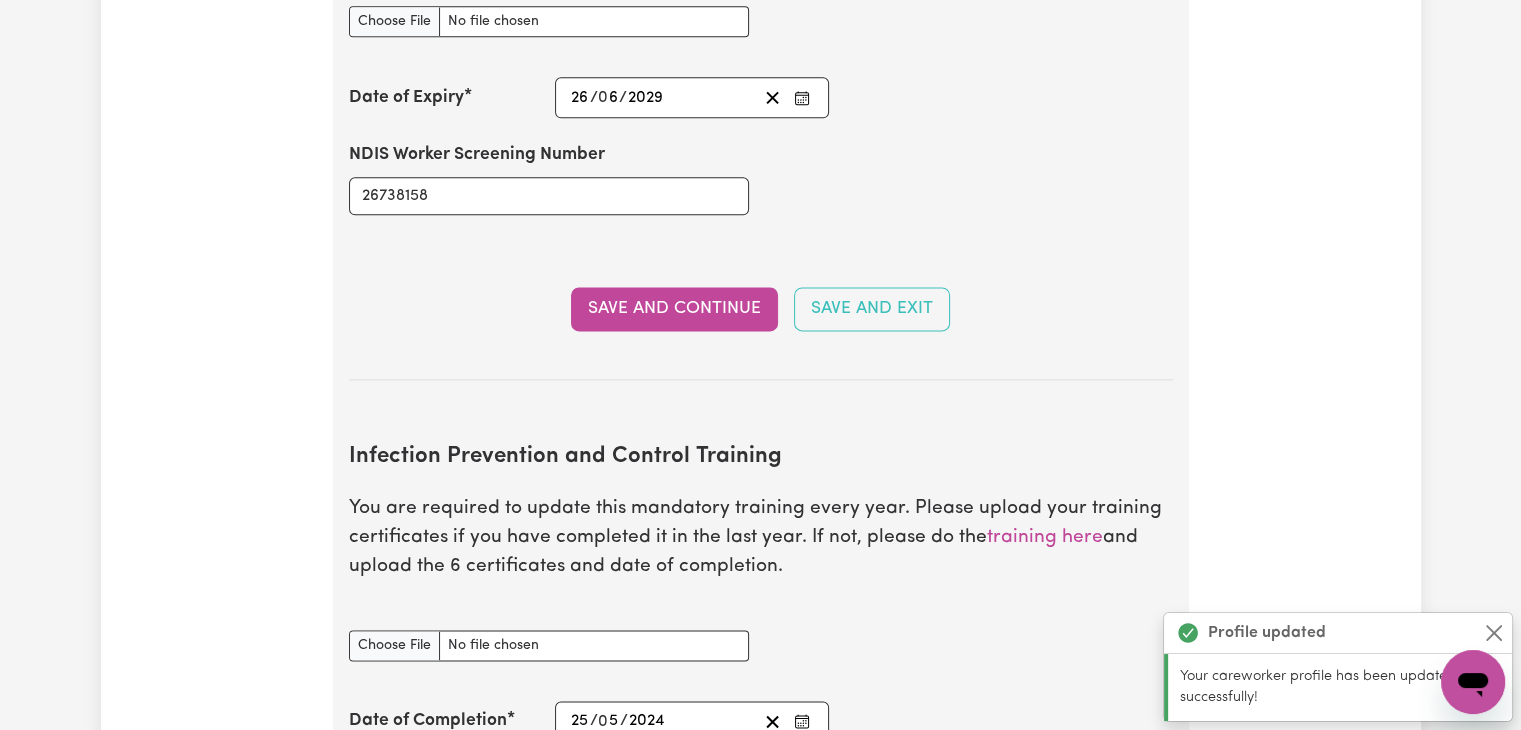 scroll, scrollTop: 0, scrollLeft: 0, axis: both 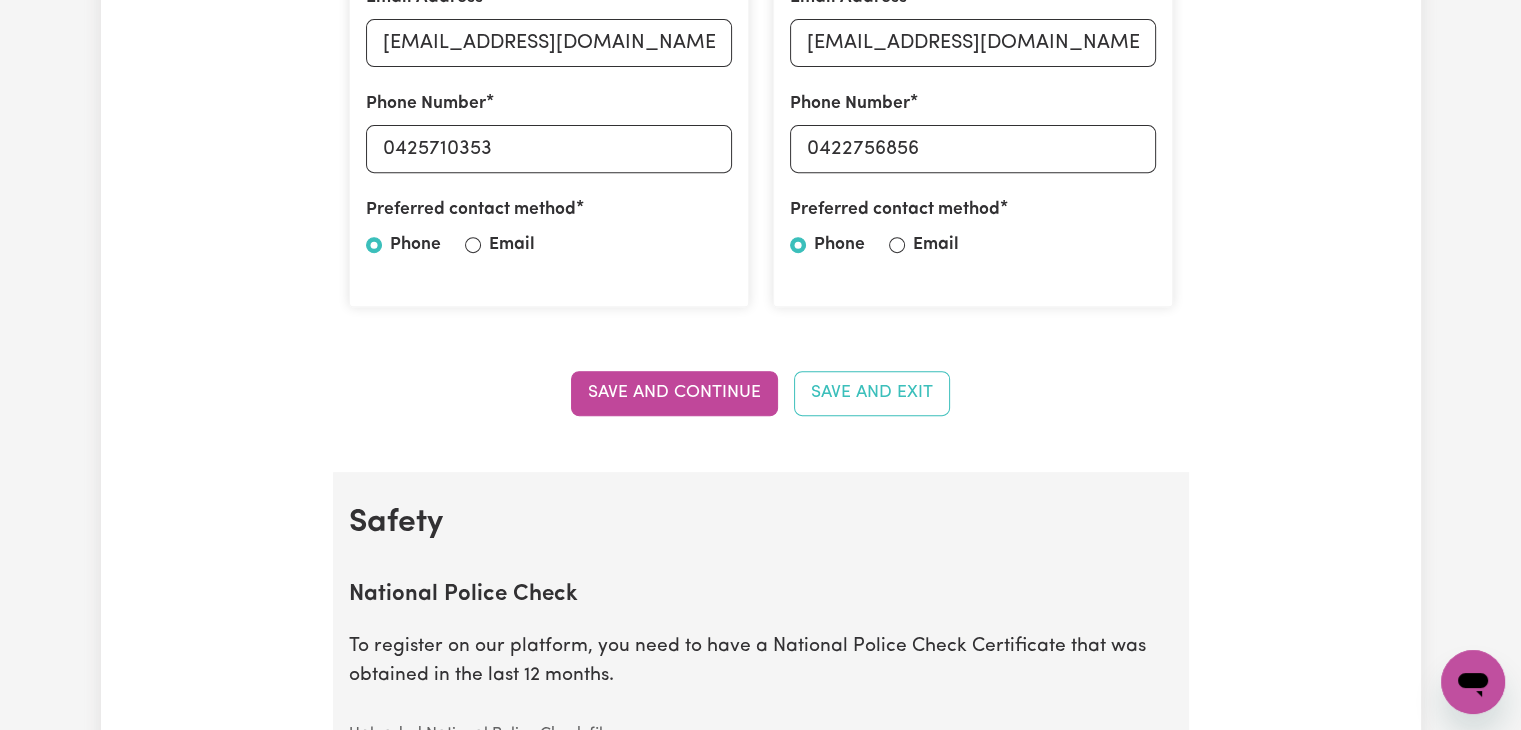 click on "Email" at bounding box center [512, 245] 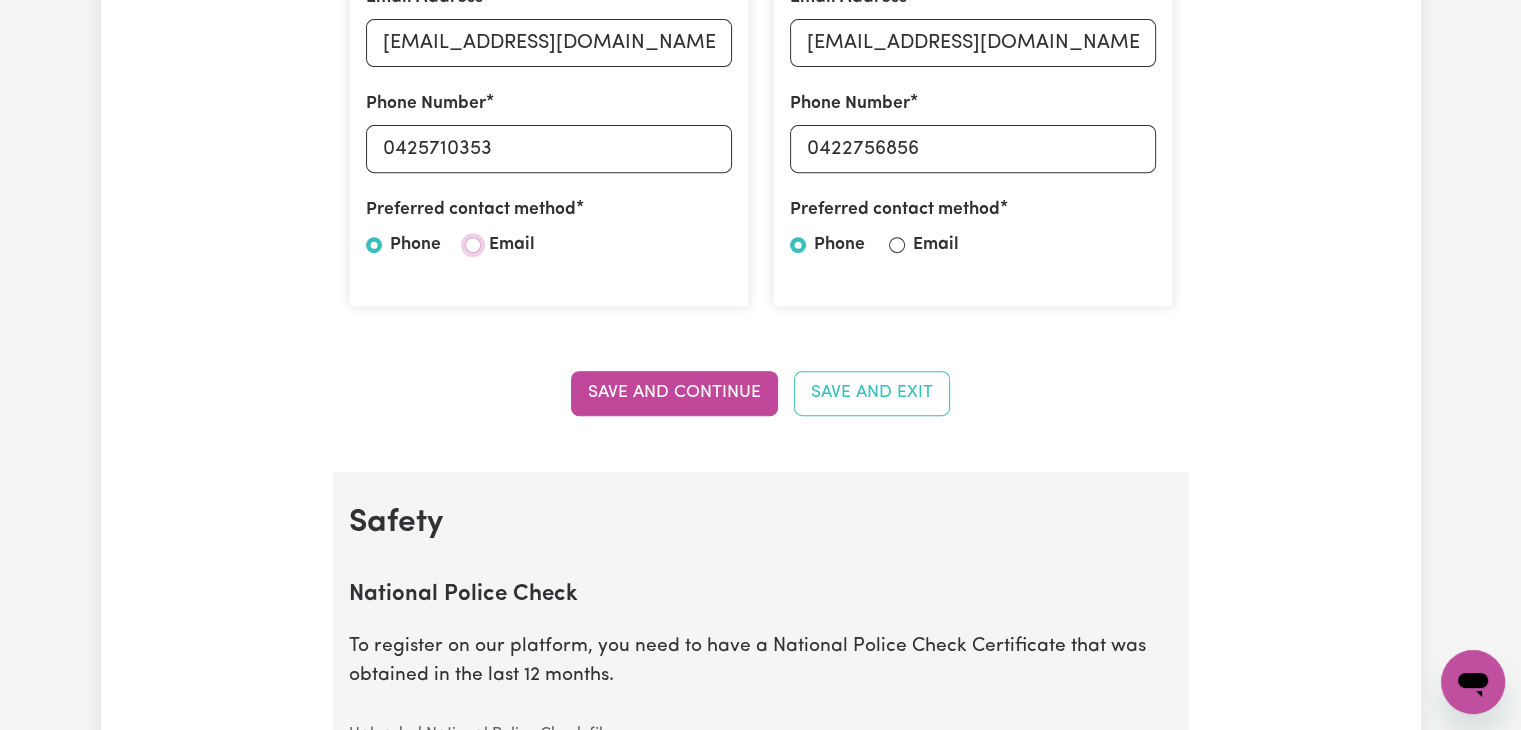 click on "Email" at bounding box center [473, 245] 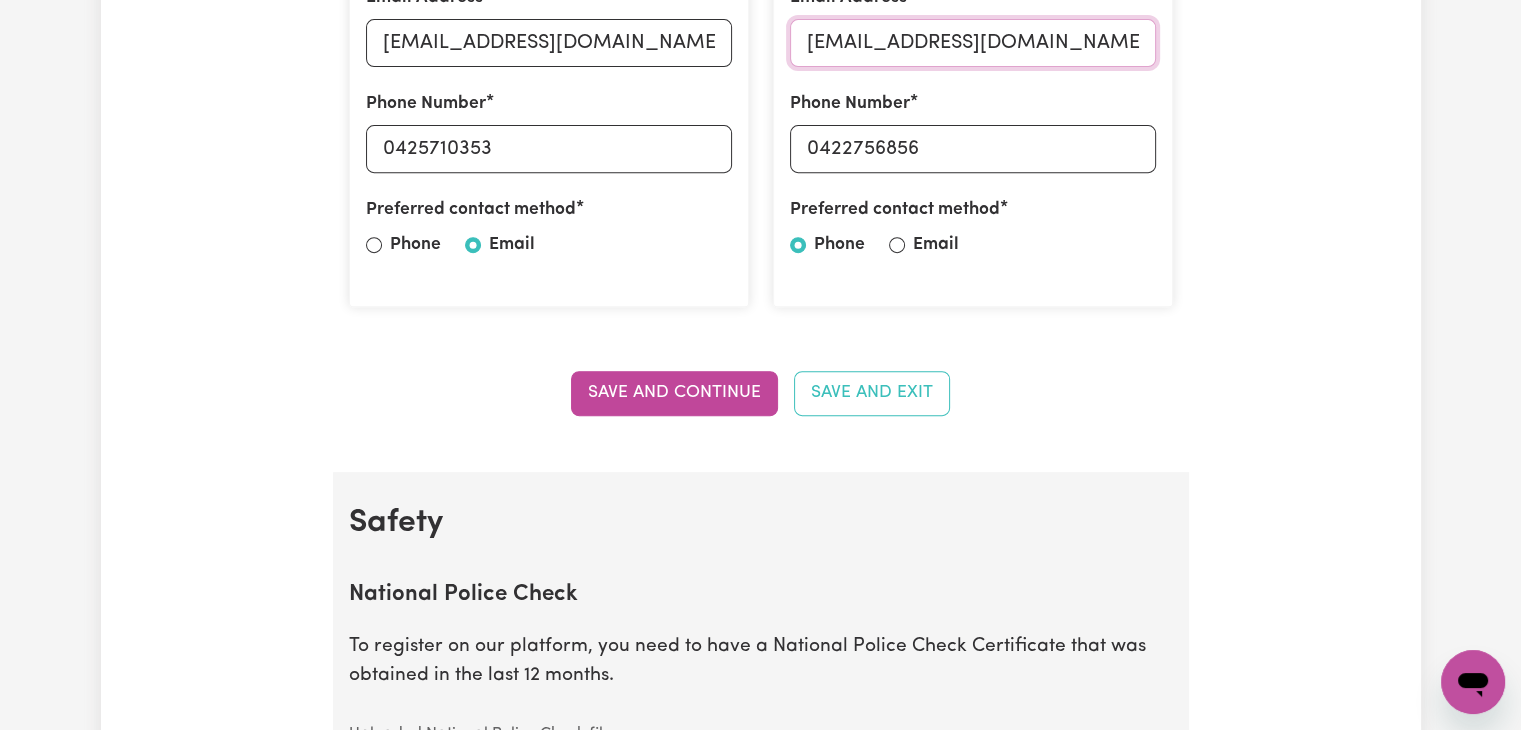click on "[EMAIL_ADDRESS][DOMAIN_NAME]" at bounding box center [973, 43] 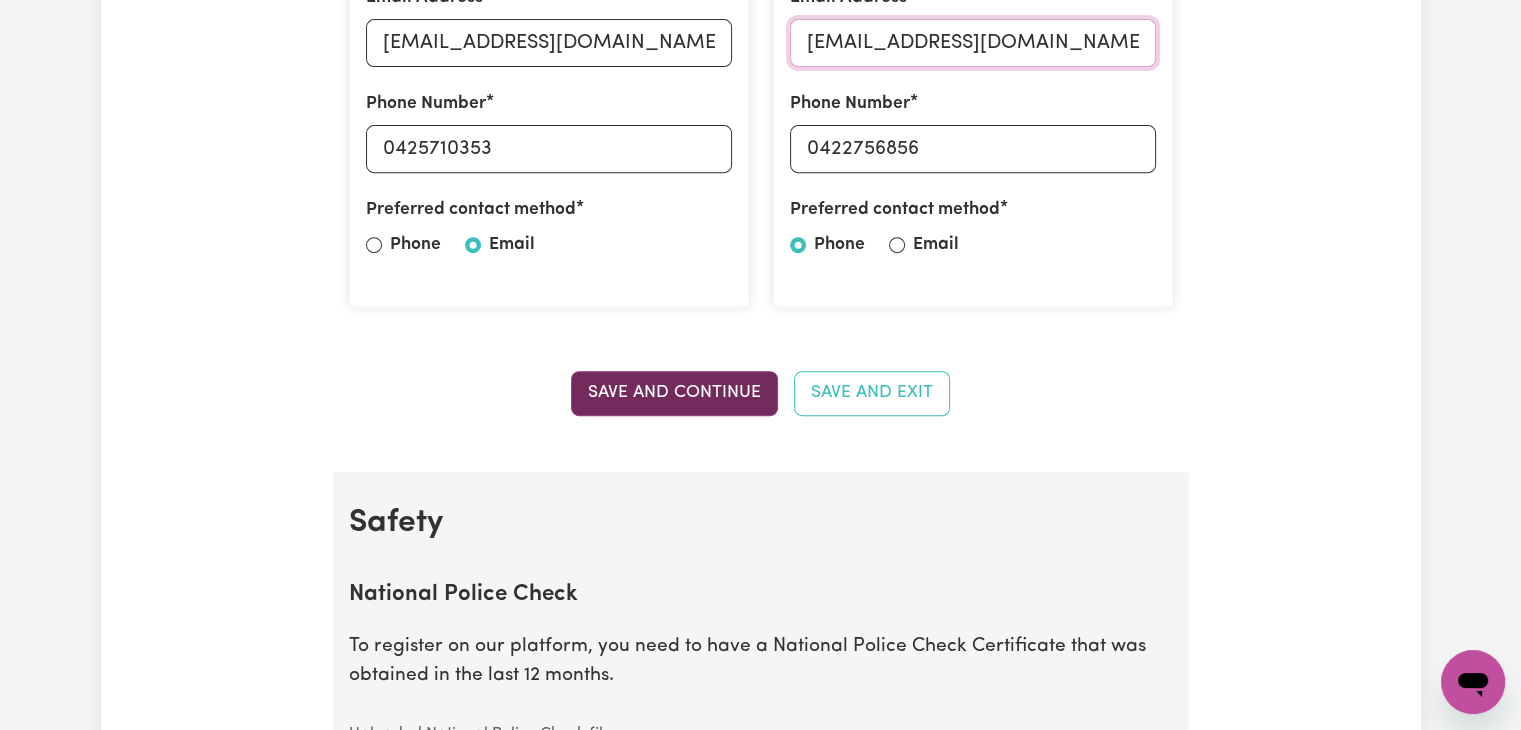 type on "[EMAIL_ADDRESS][DOMAIN_NAME]" 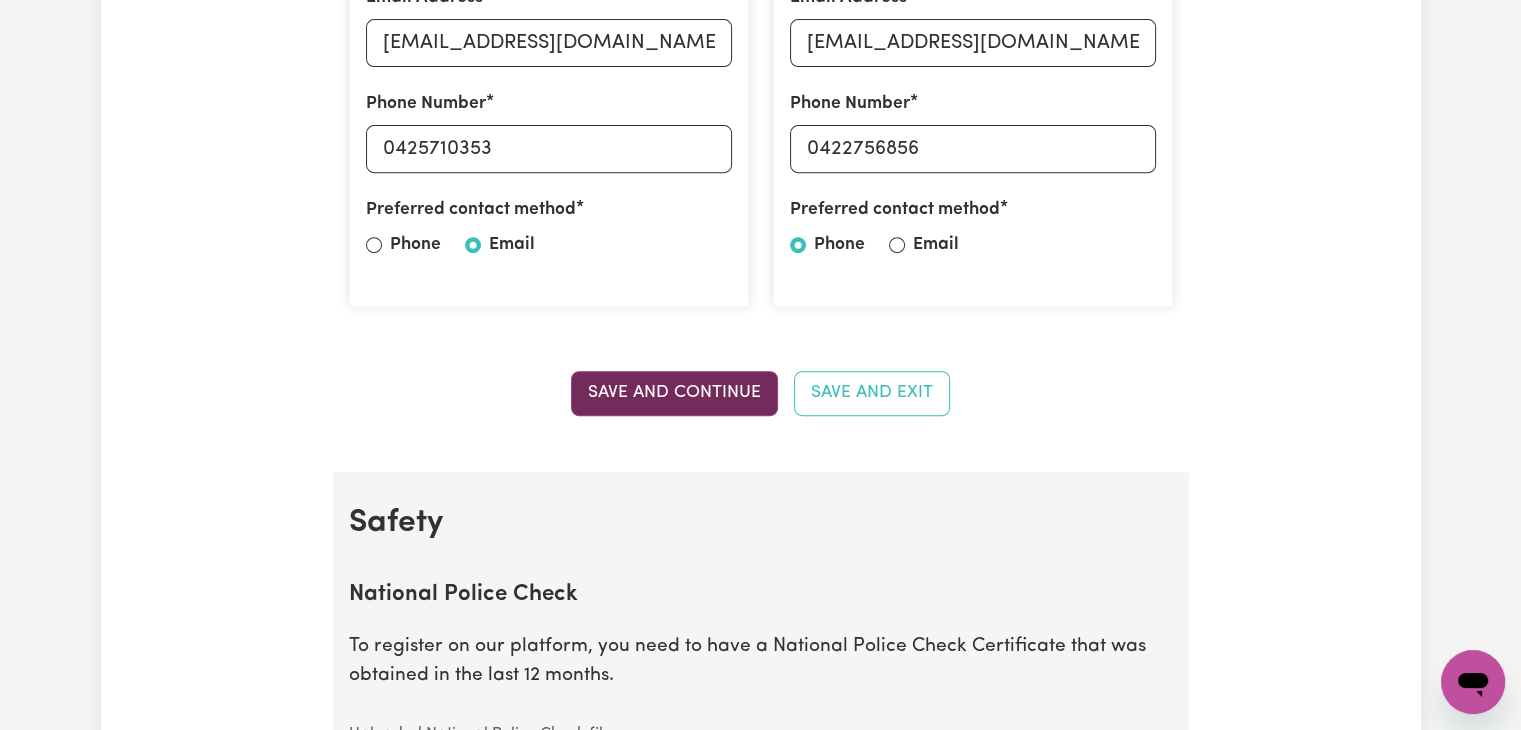 click on "Save and Continue" at bounding box center (674, 393) 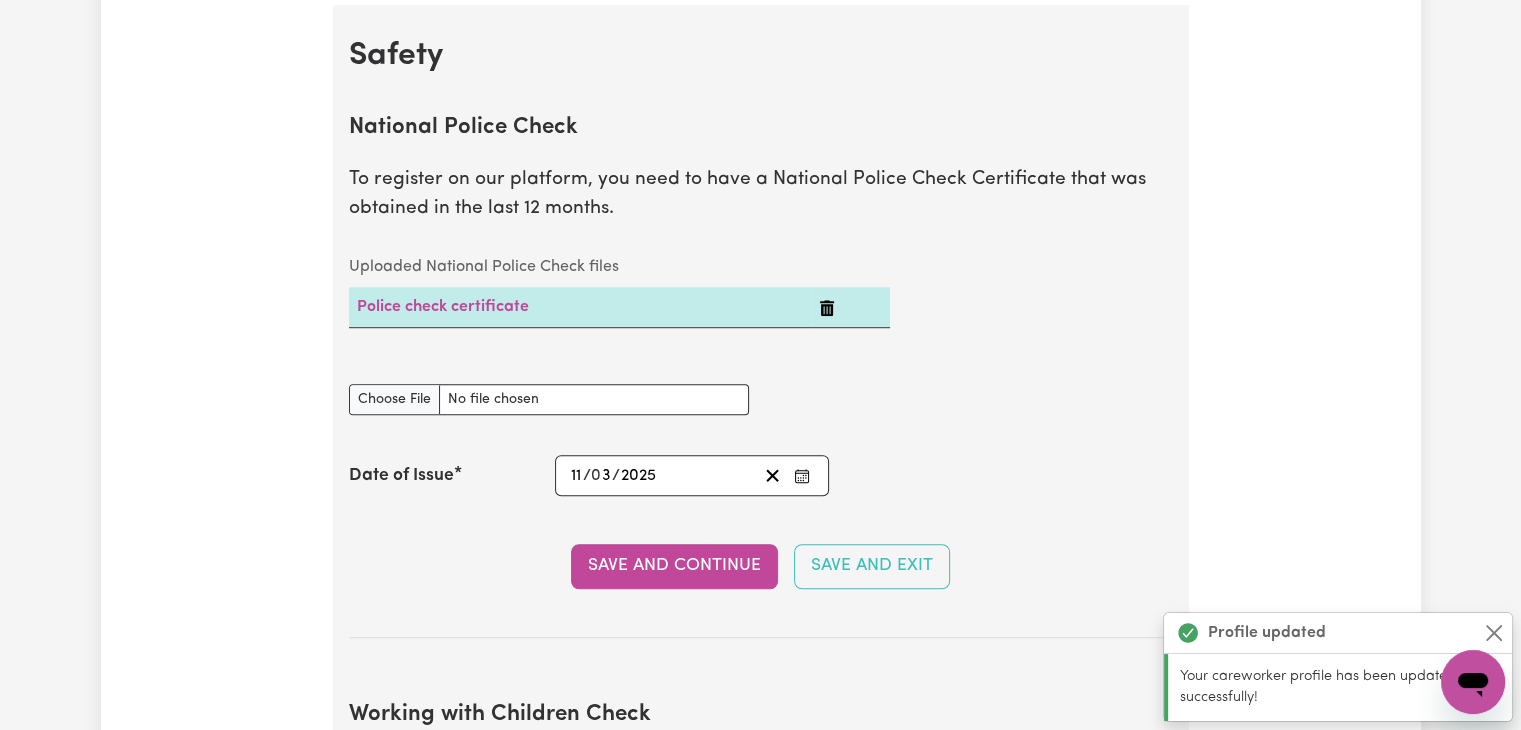 scroll, scrollTop: 1283, scrollLeft: 0, axis: vertical 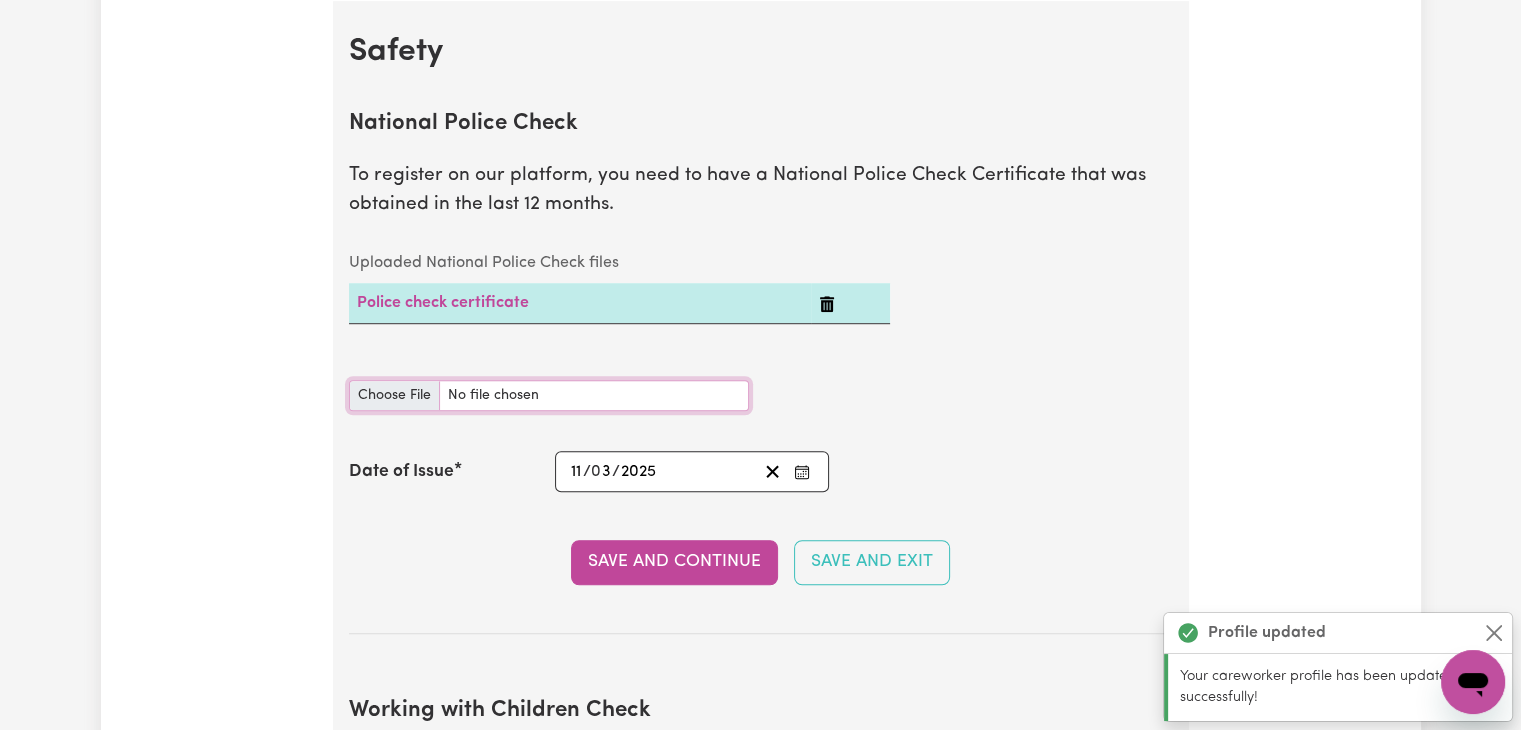 click on "National Police Check  document" at bounding box center (549, 395) 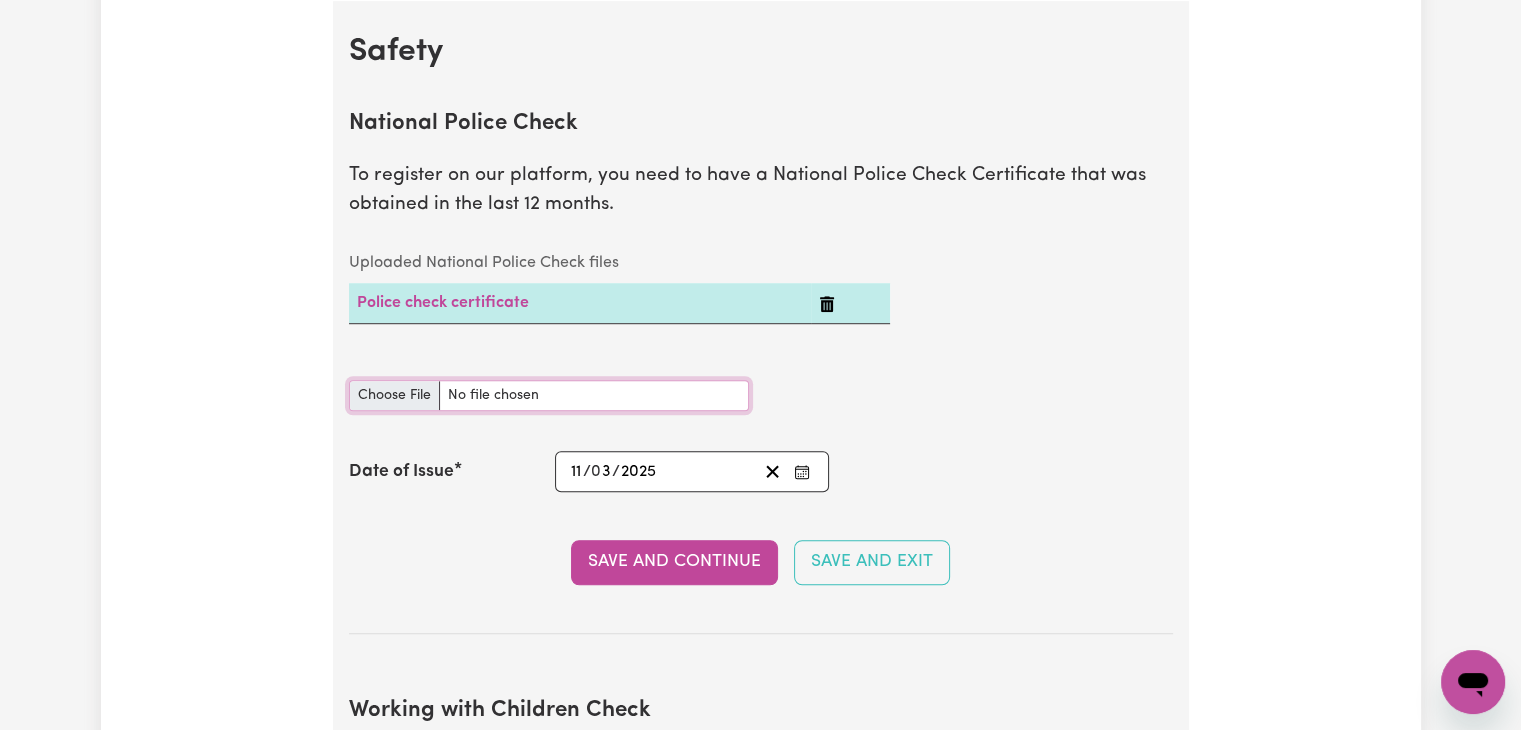 type on "C:\fakepath\National_Police_Check-10362430-1751604653-Criminal_History_Certificate-DevikaAbhilash-V4.pdf" 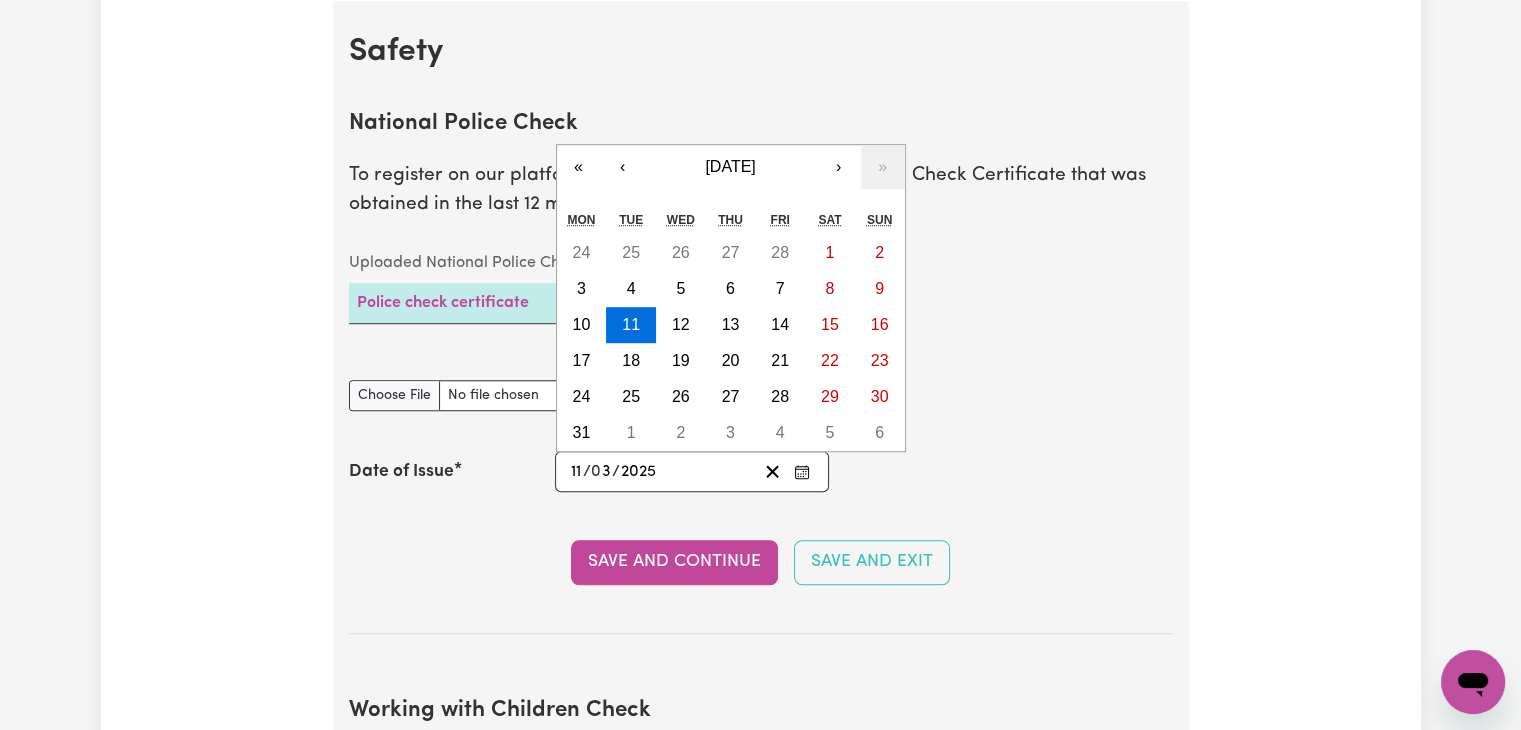 click on "3" 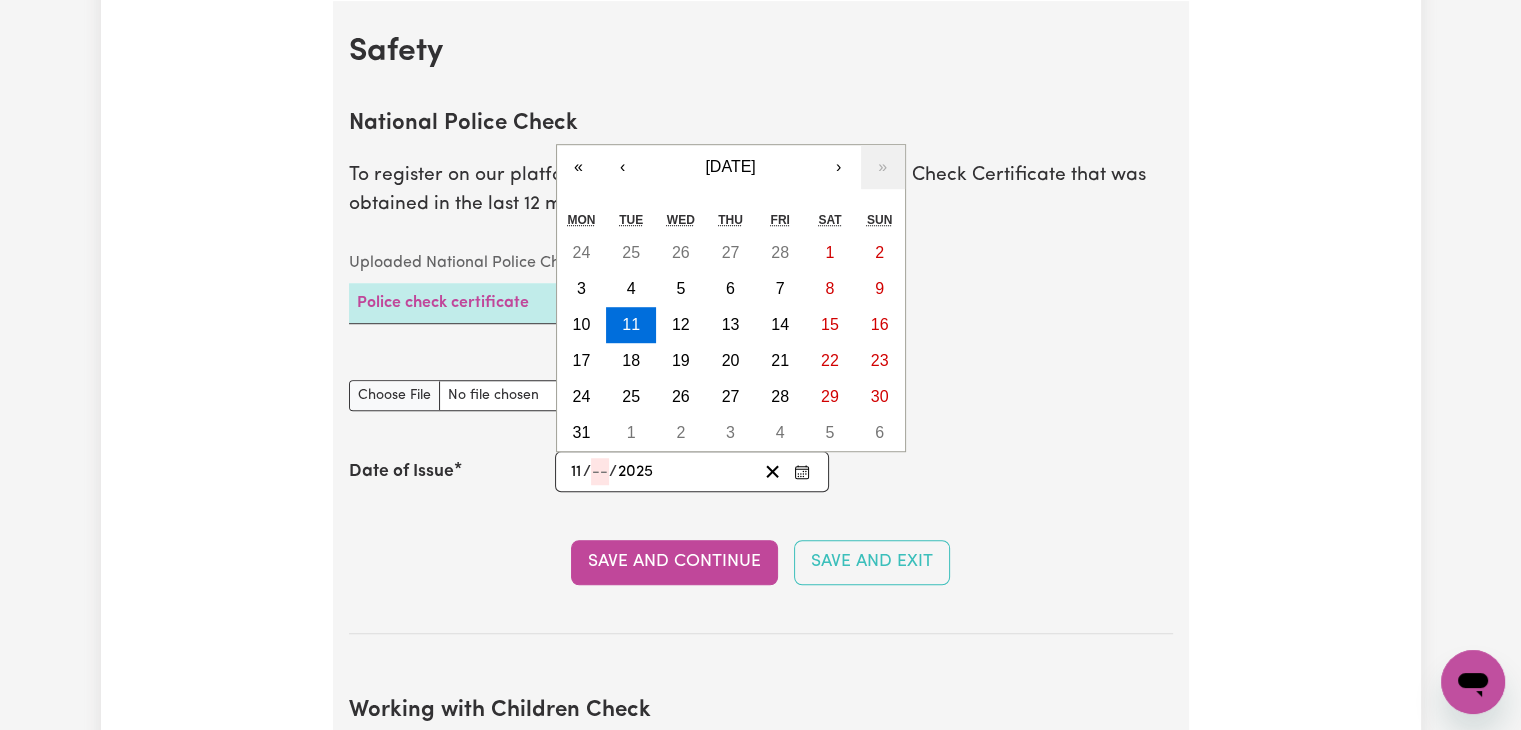 type 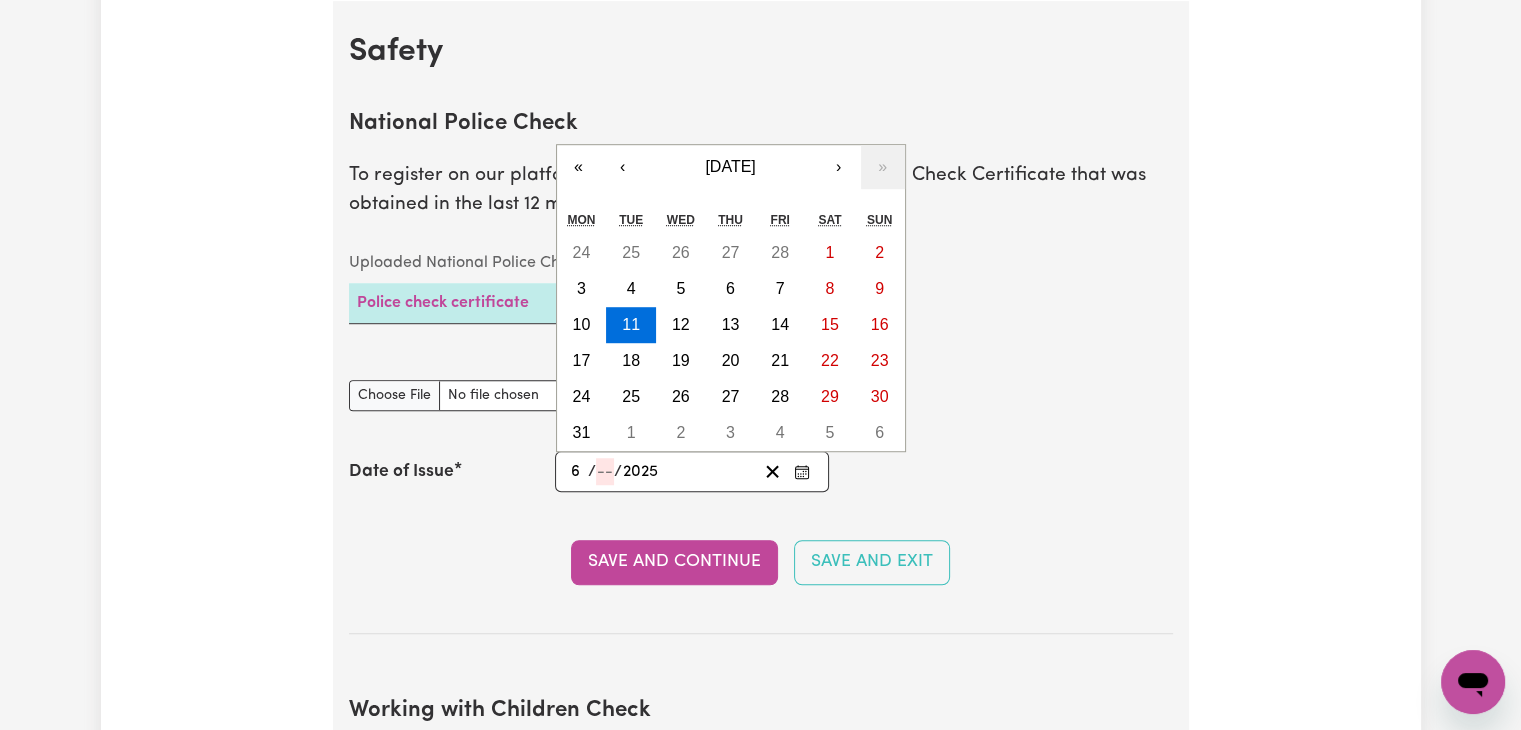 type on "6" 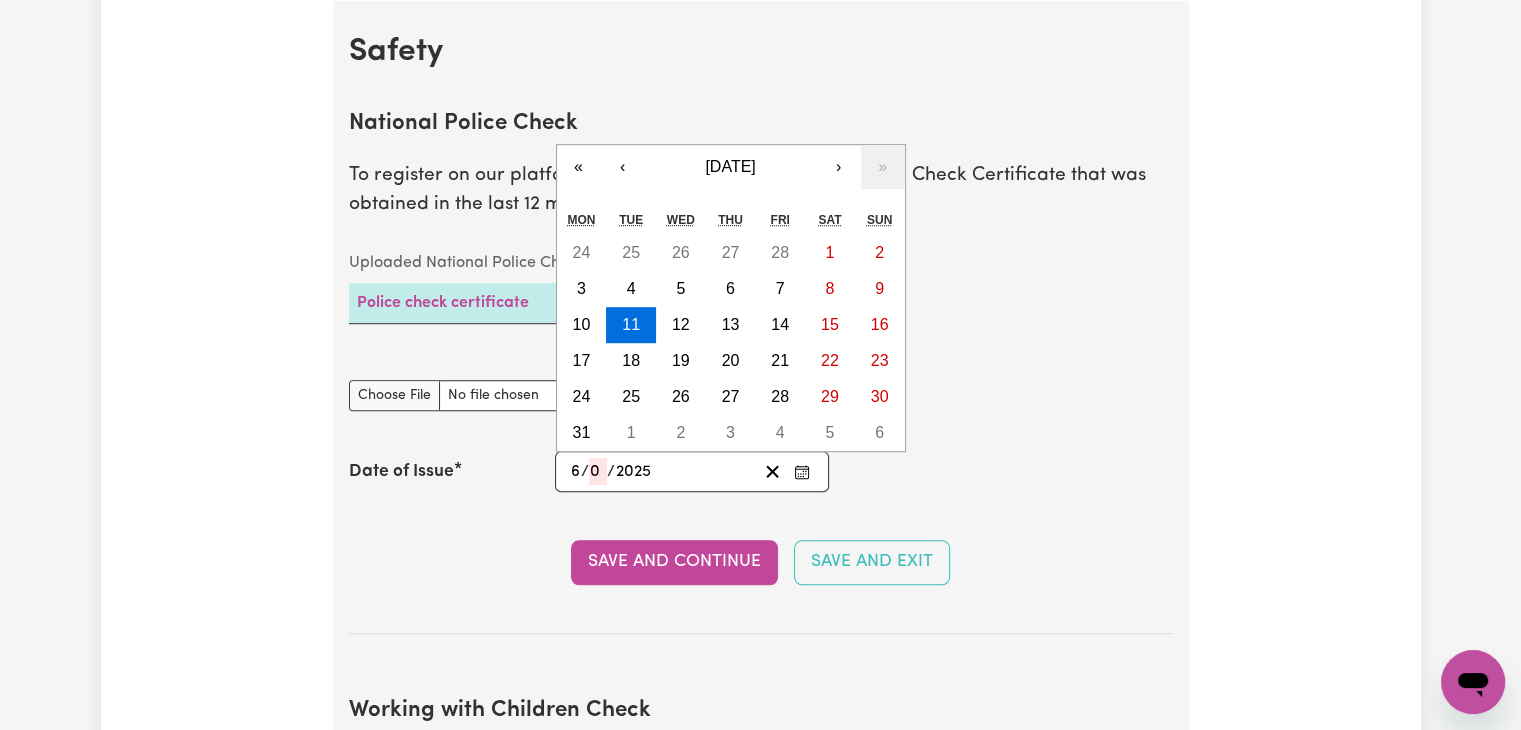 type on "0" 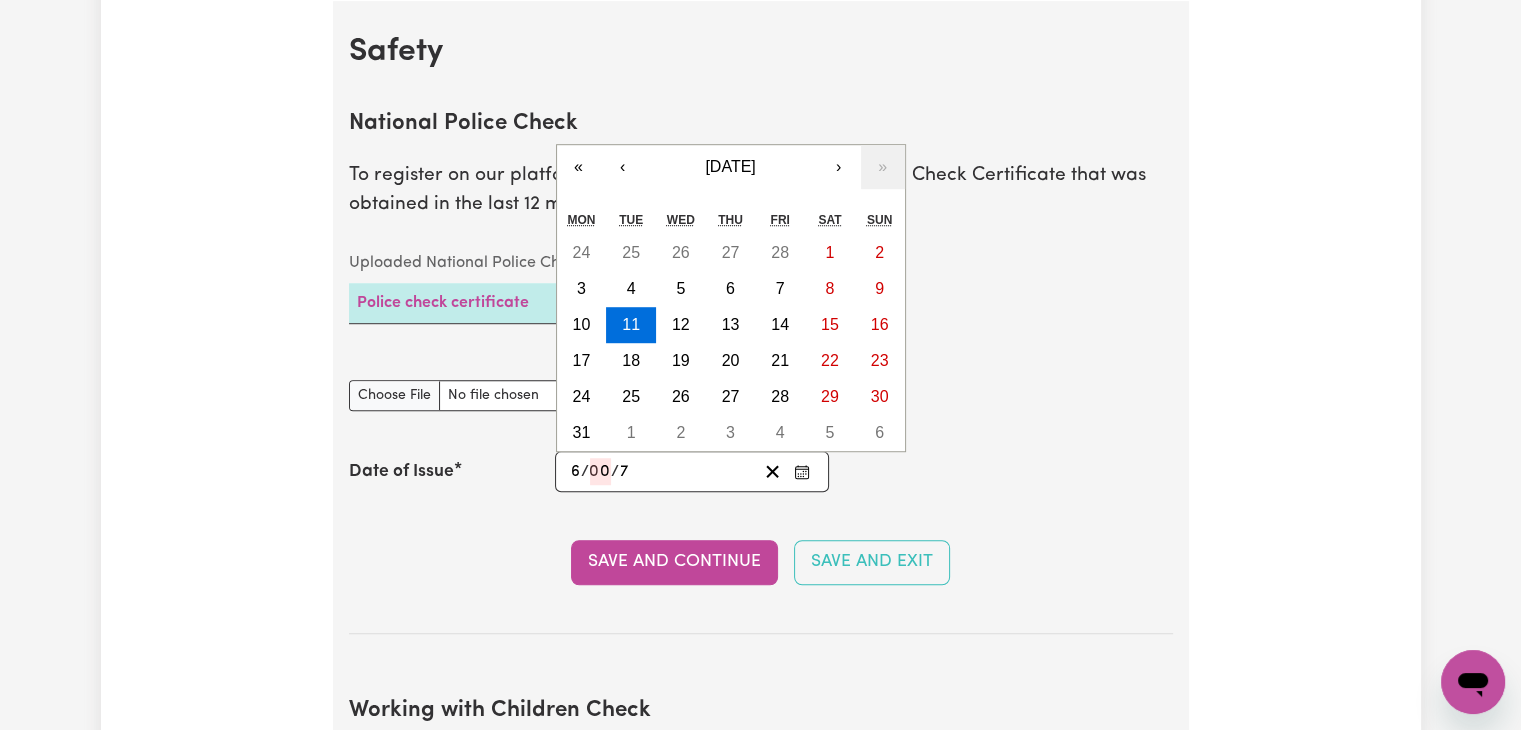 type on "7" 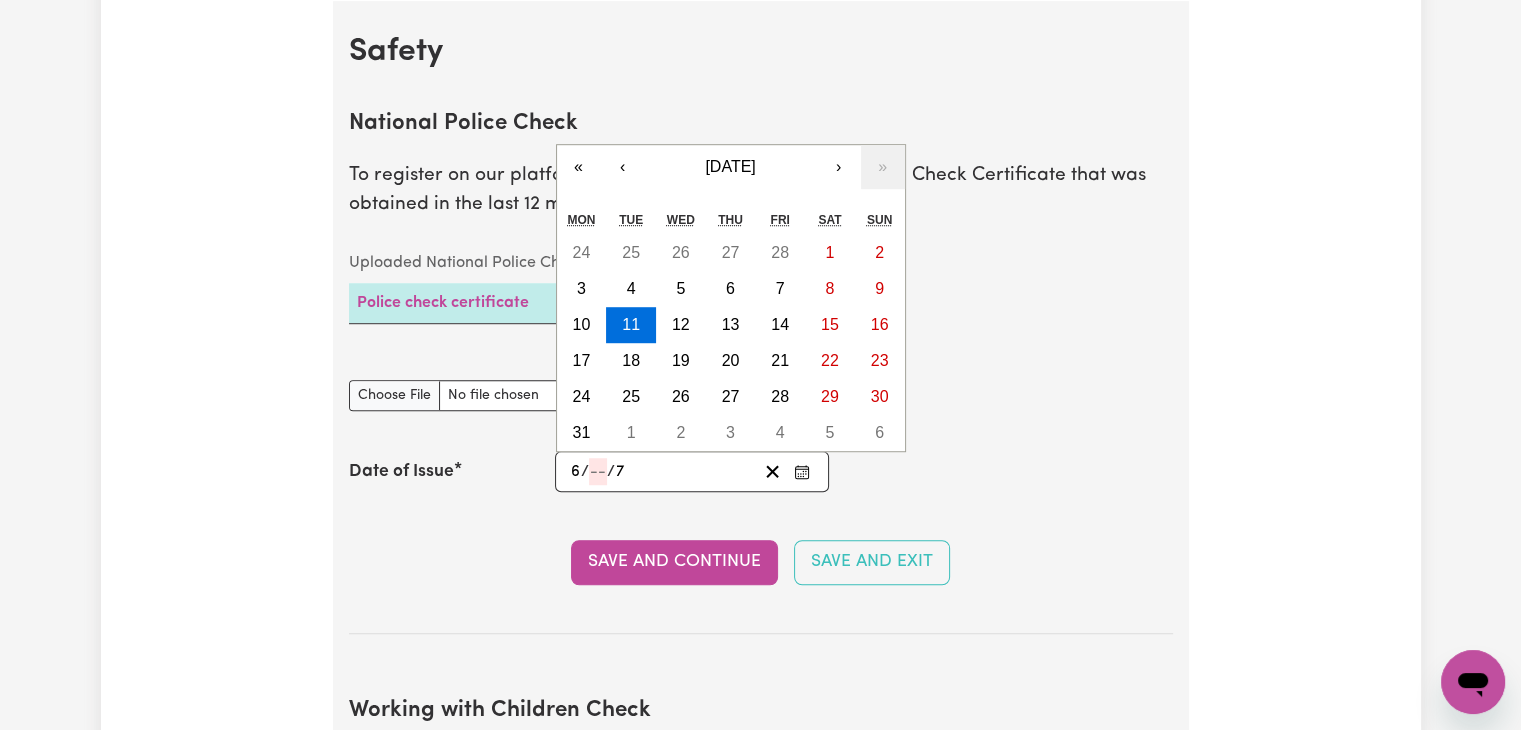 type 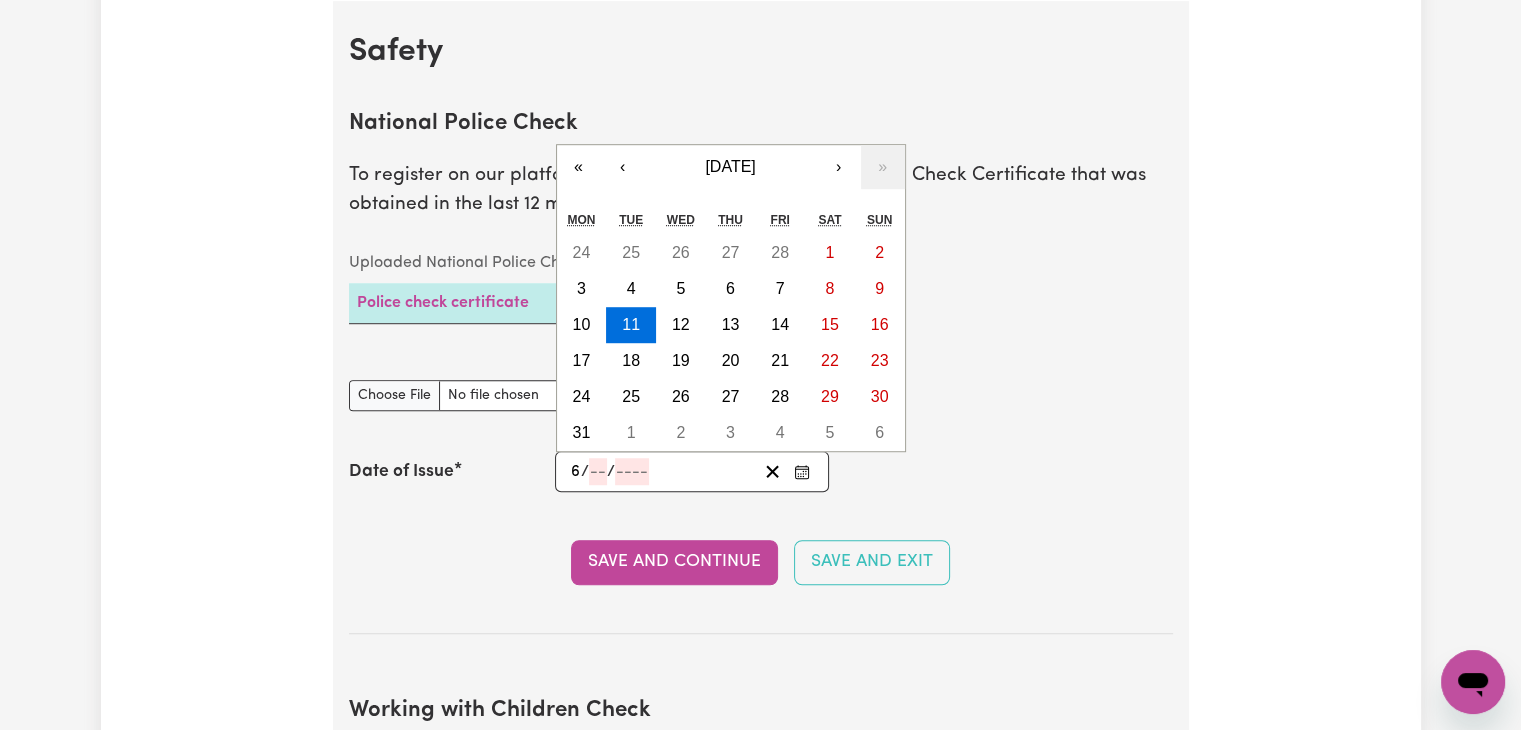 type 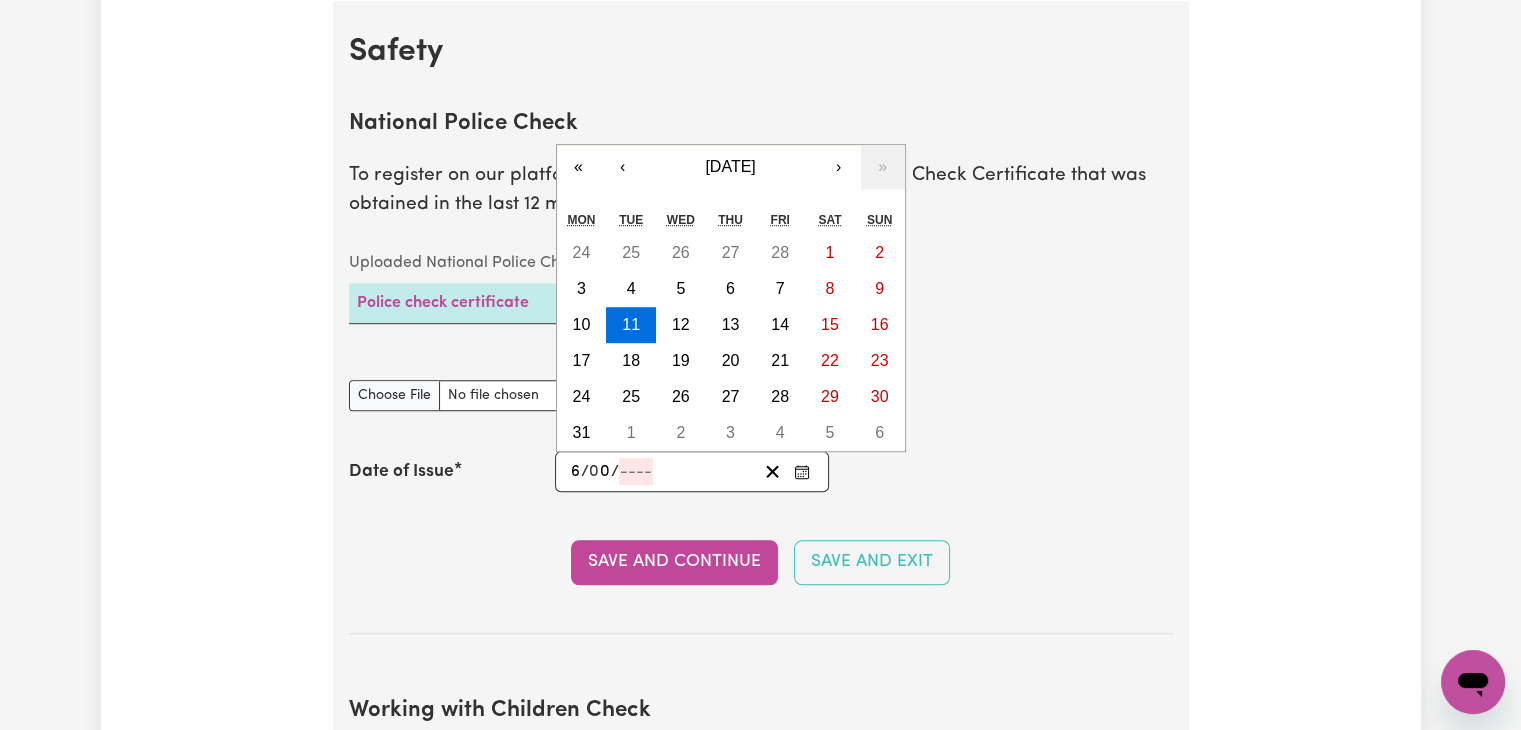 type on "07" 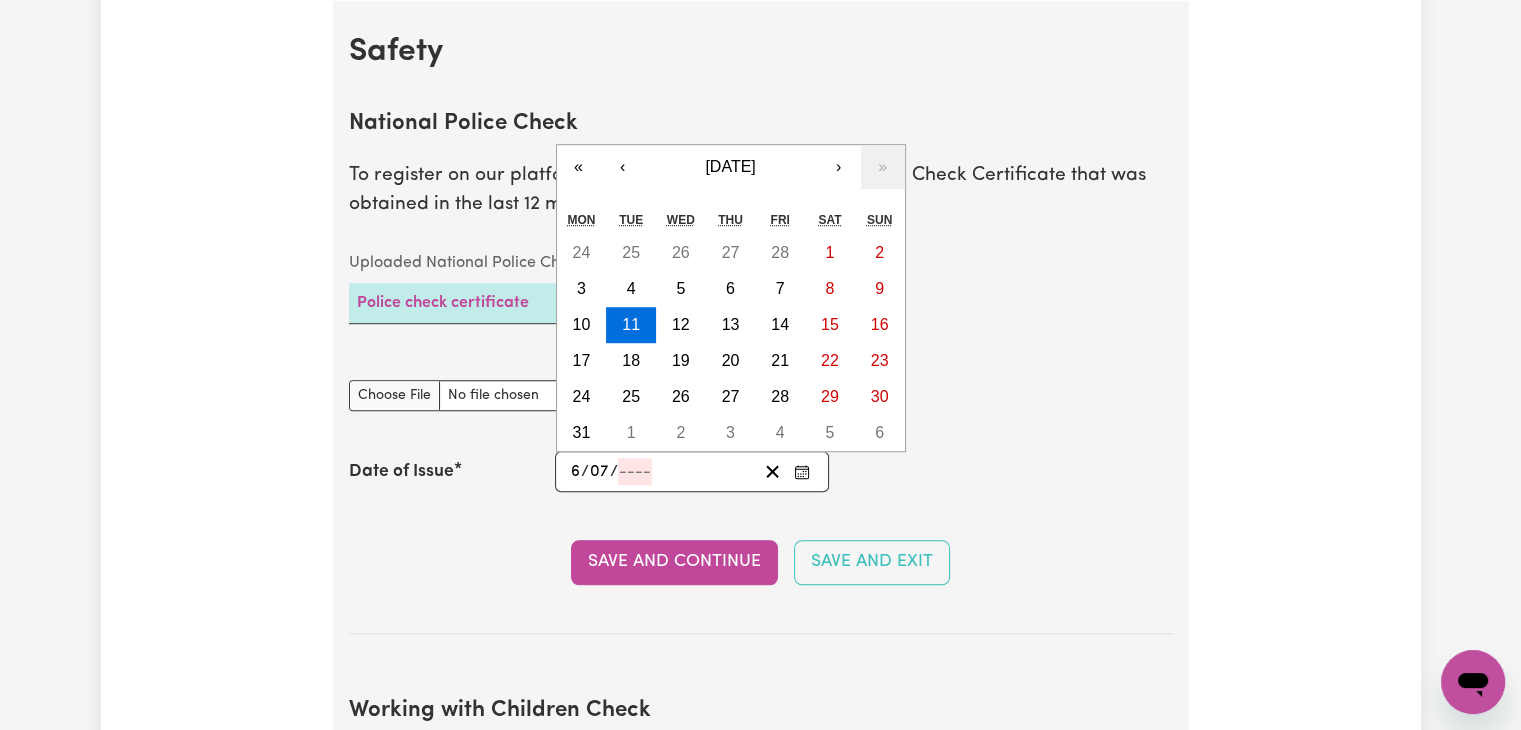 type on "0002-07-06" 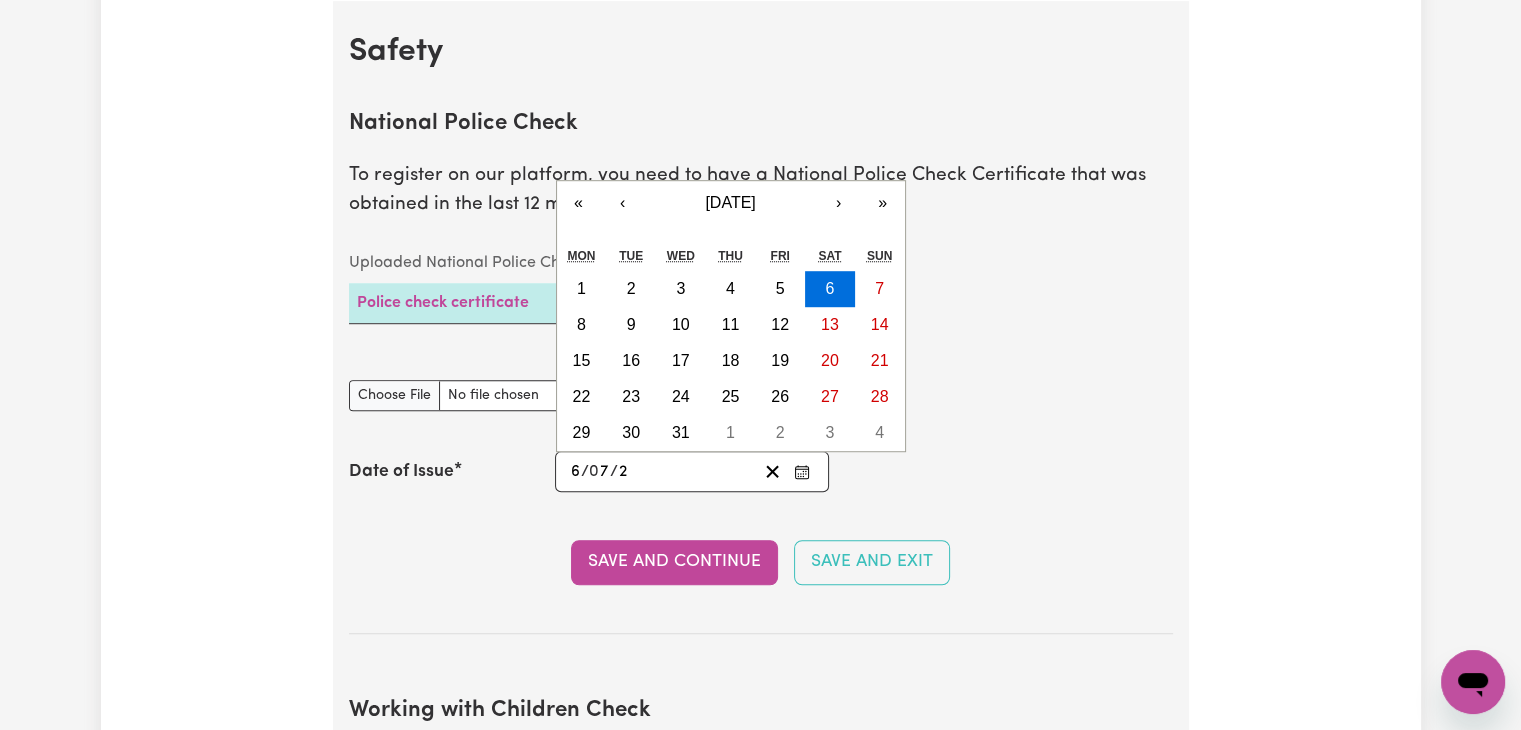 type on "0020-07-06" 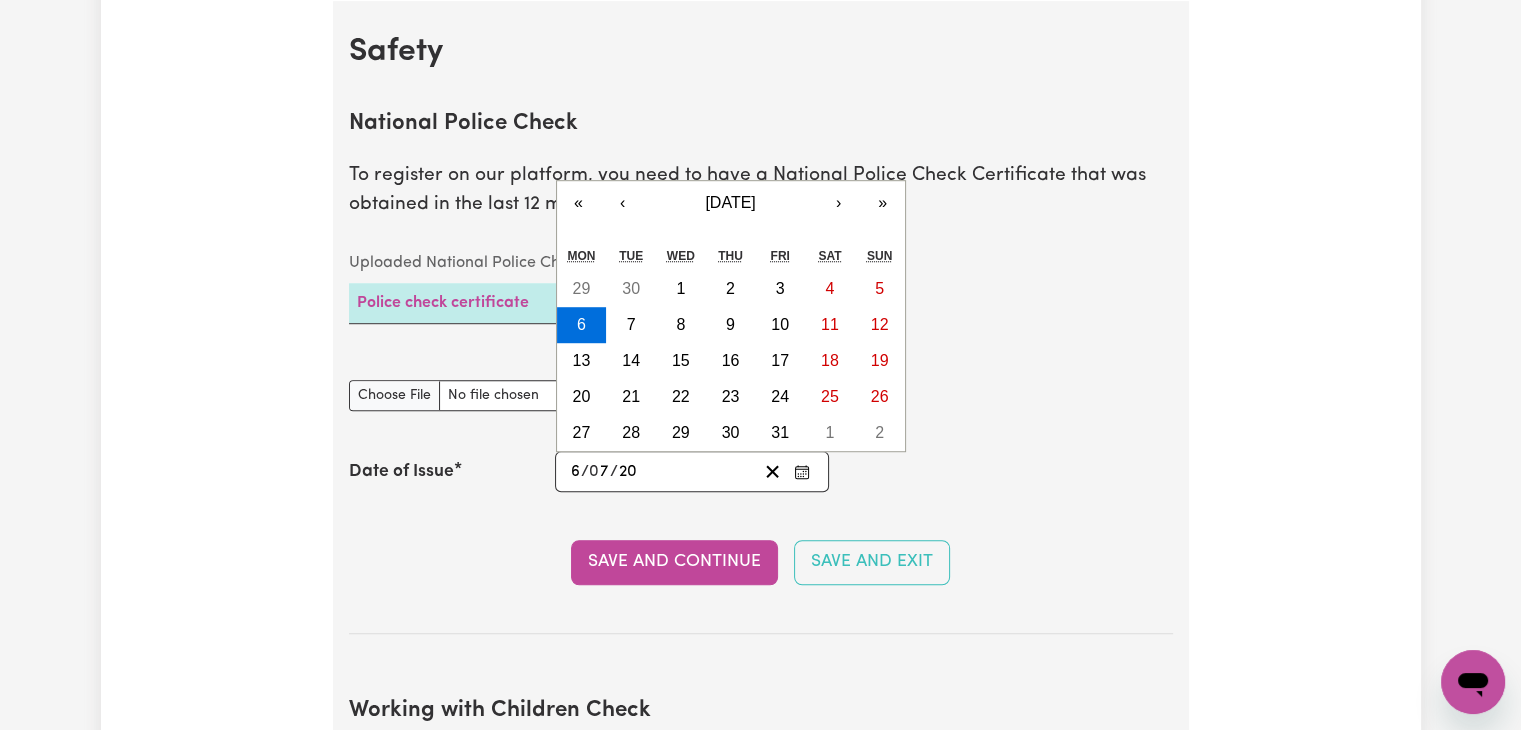 type on "0202-07-06" 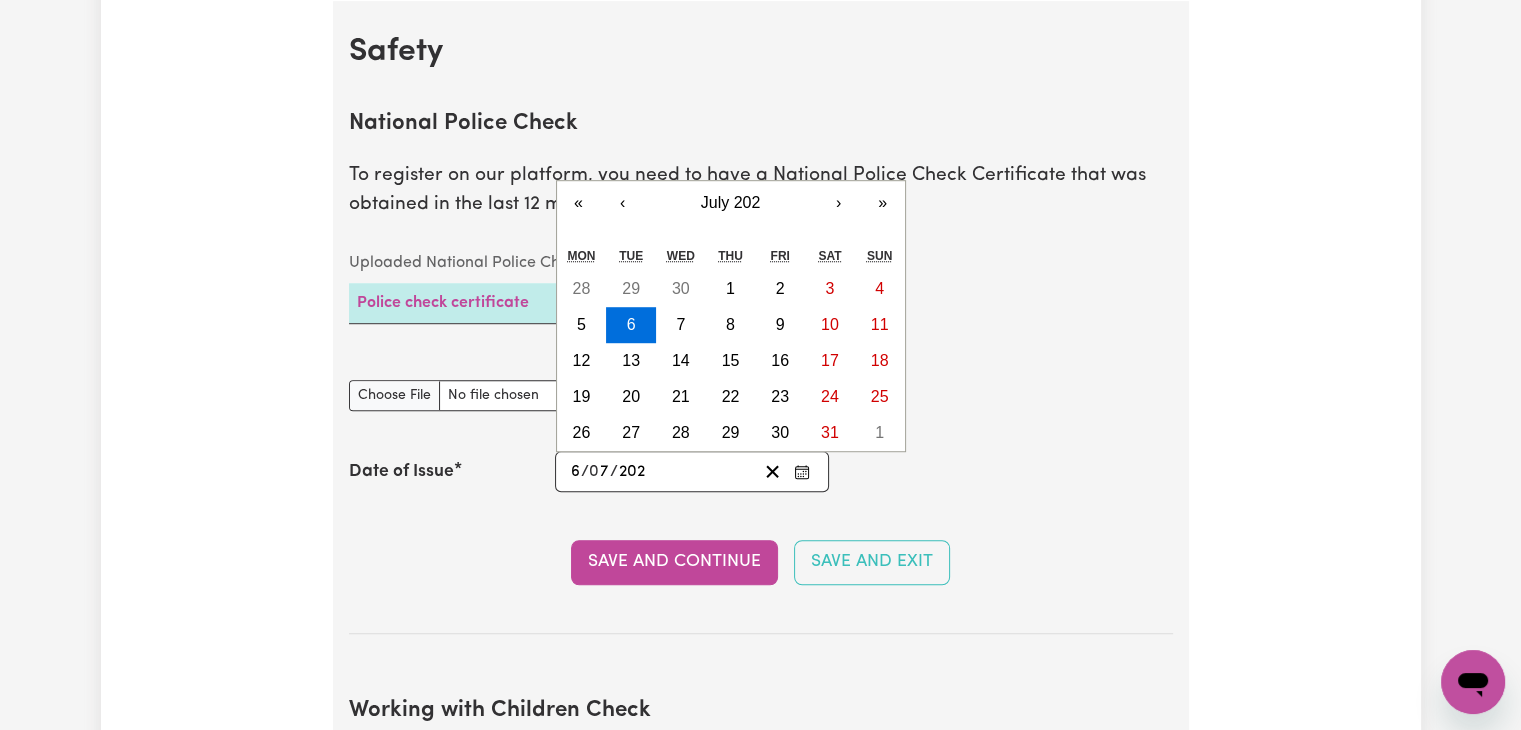 type on "[DATE]" 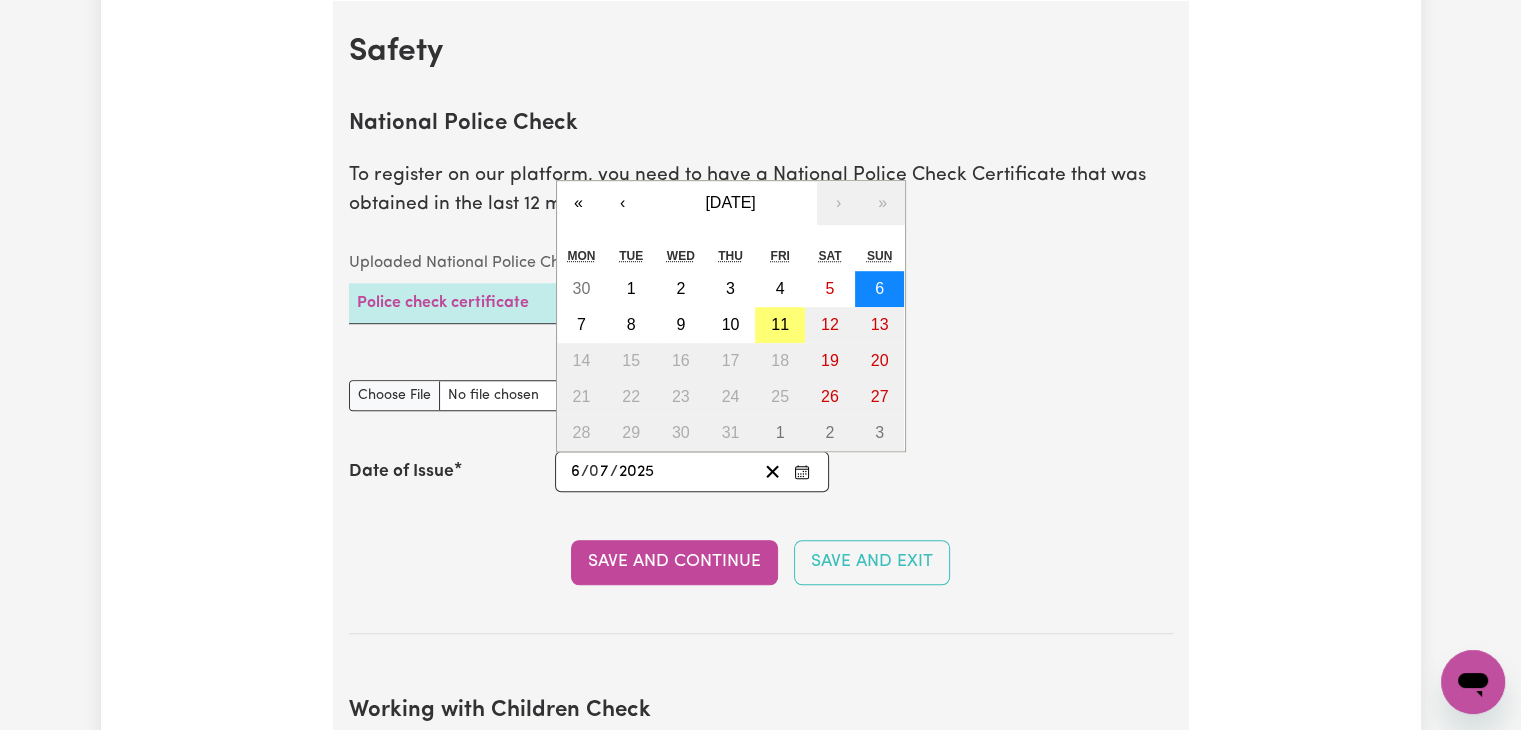 type on "2025" 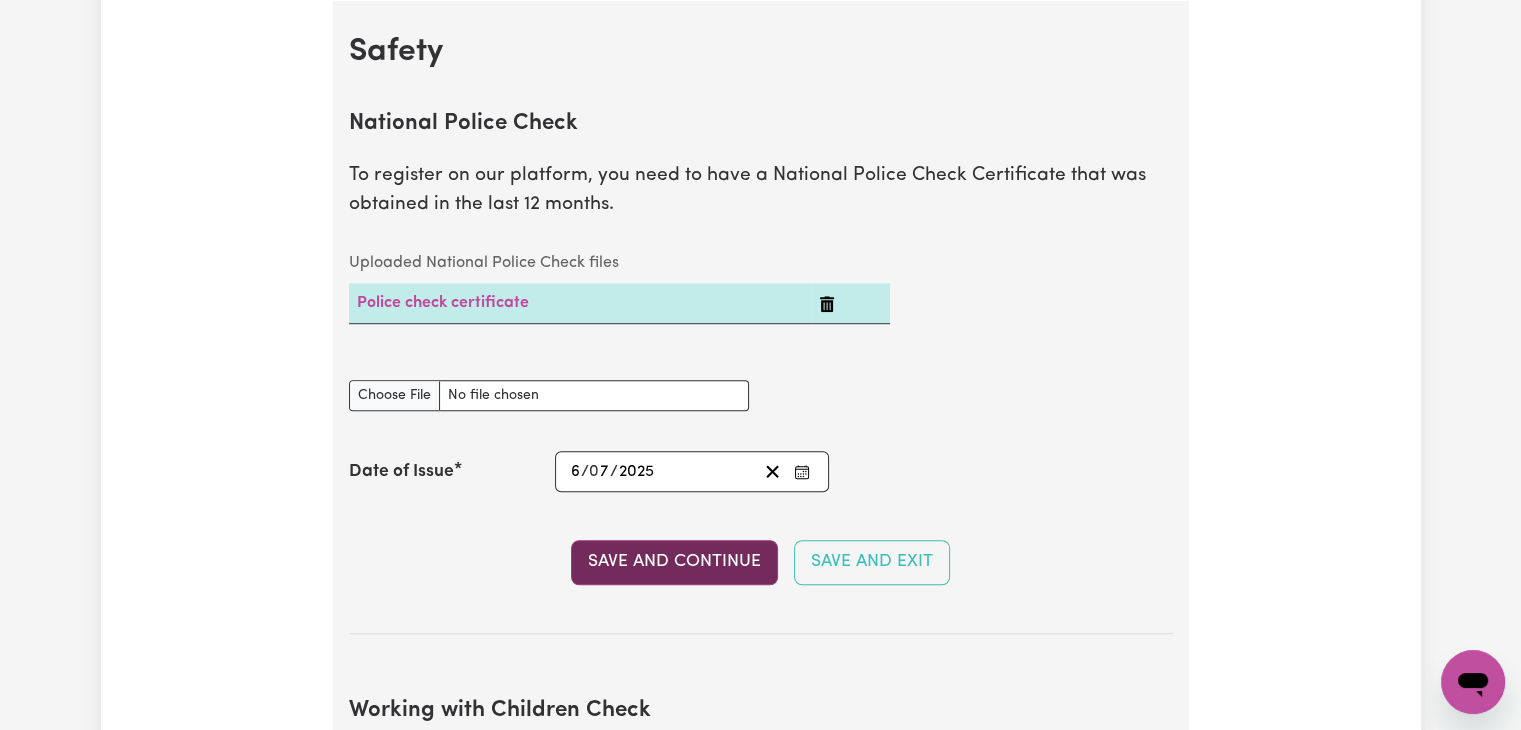 click on "Save and Continue" at bounding box center (674, 562) 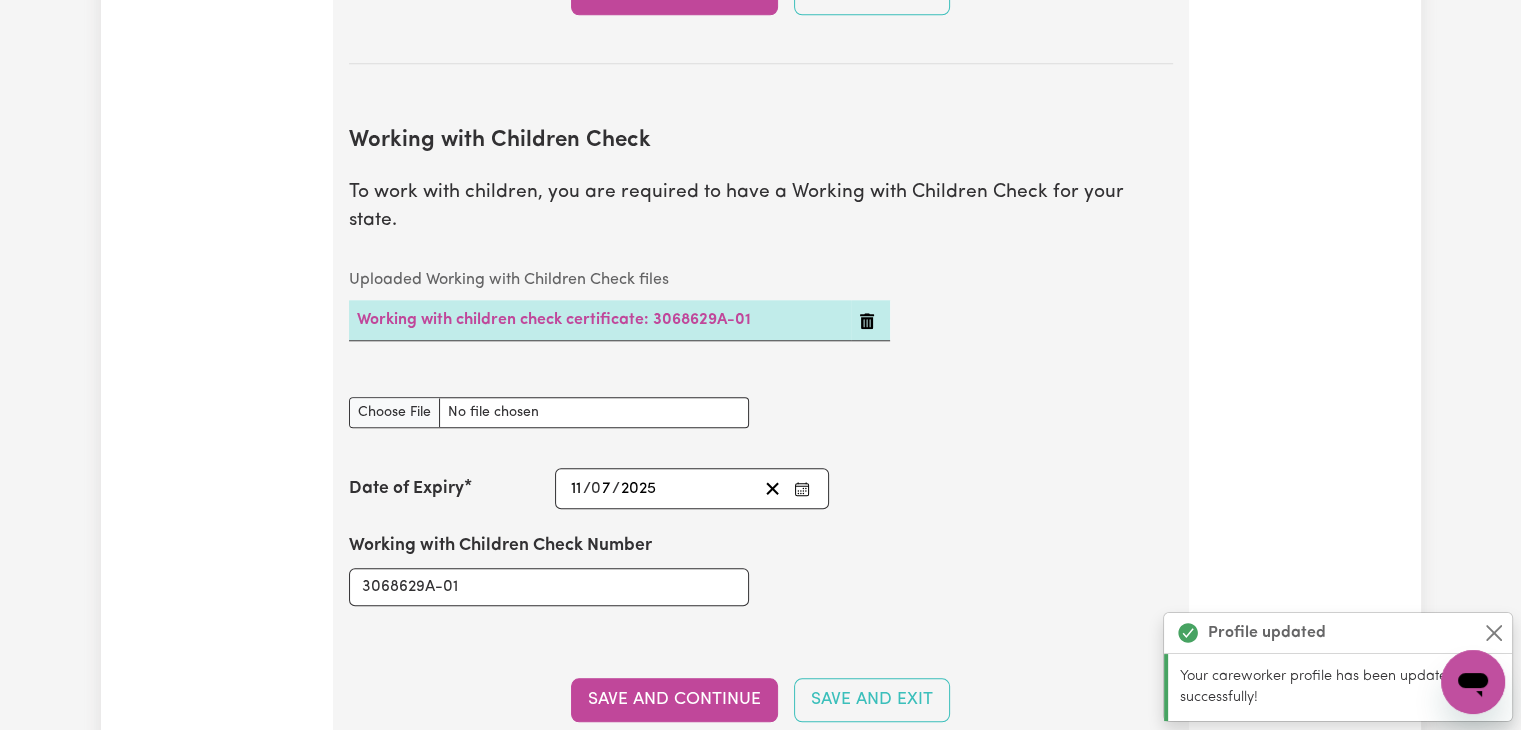 scroll, scrollTop: 1947, scrollLeft: 0, axis: vertical 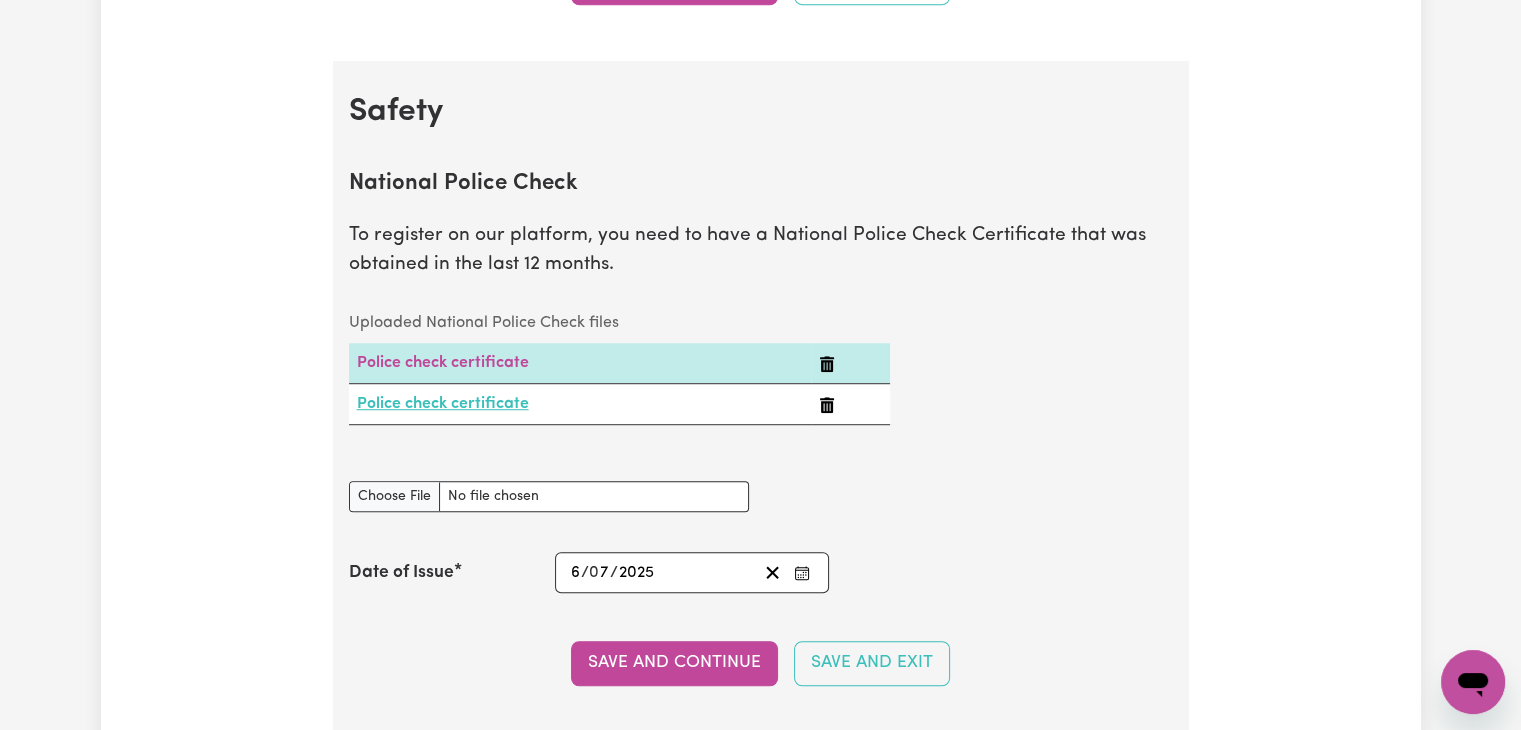 click on "Police check certificate" at bounding box center [443, 404] 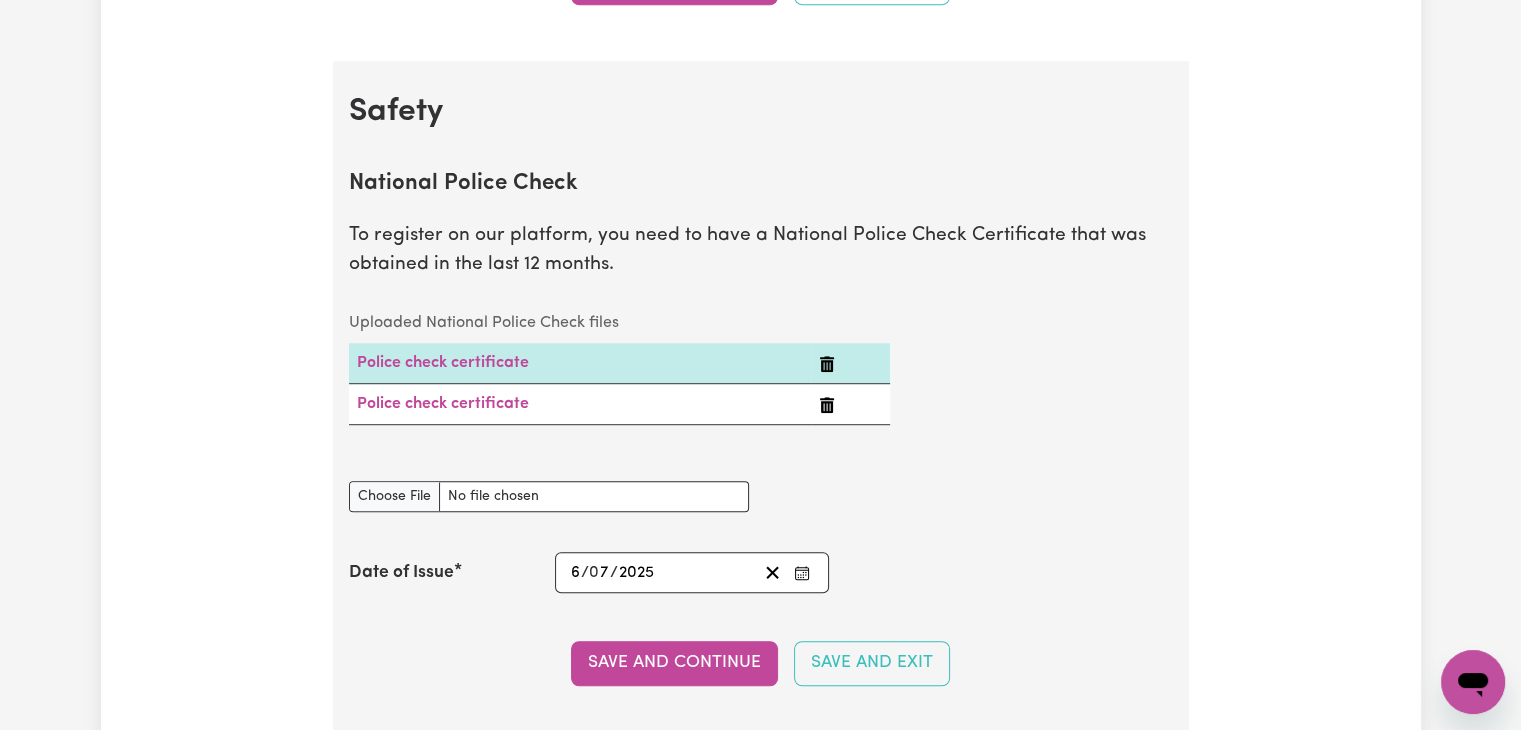 click 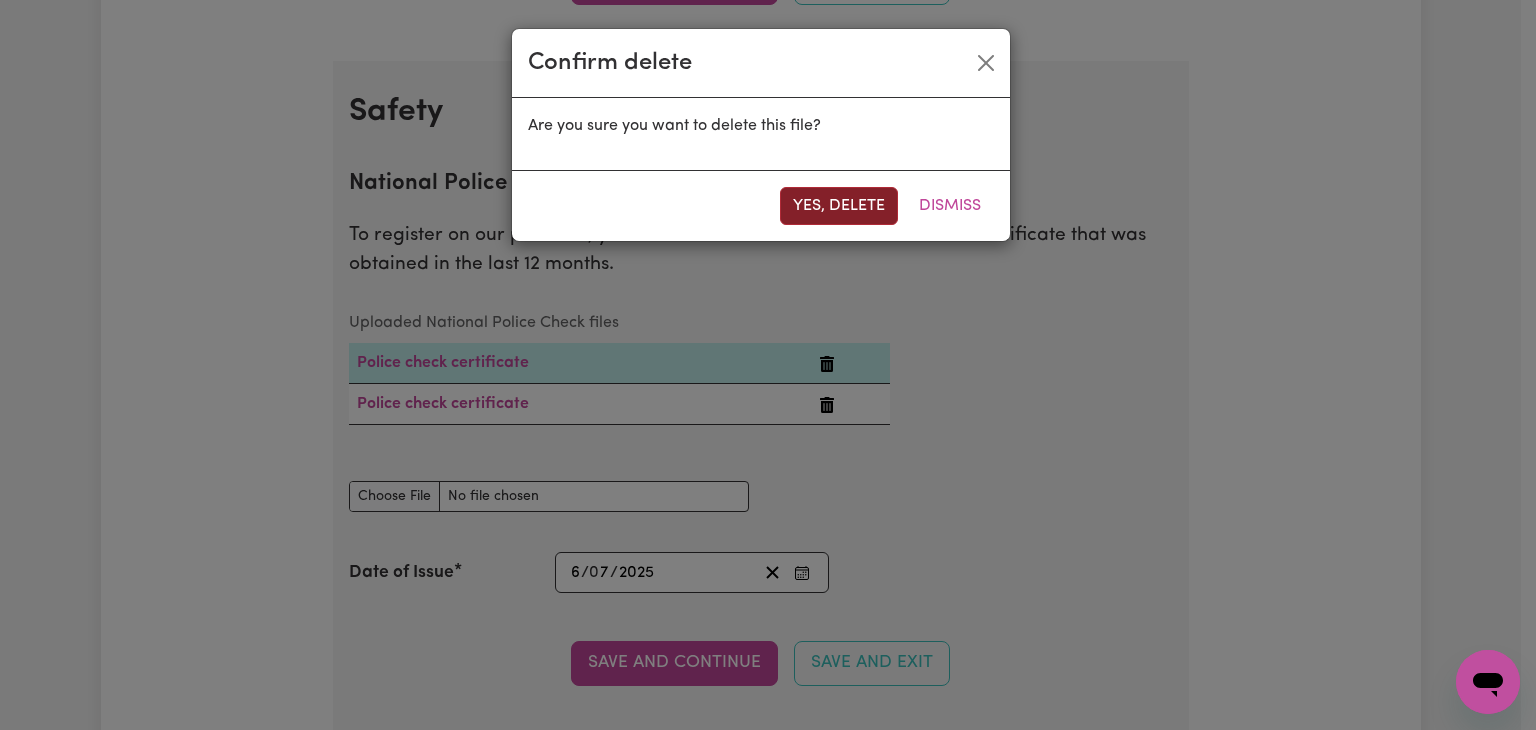 click on "Yes, delete" at bounding box center [839, 206] 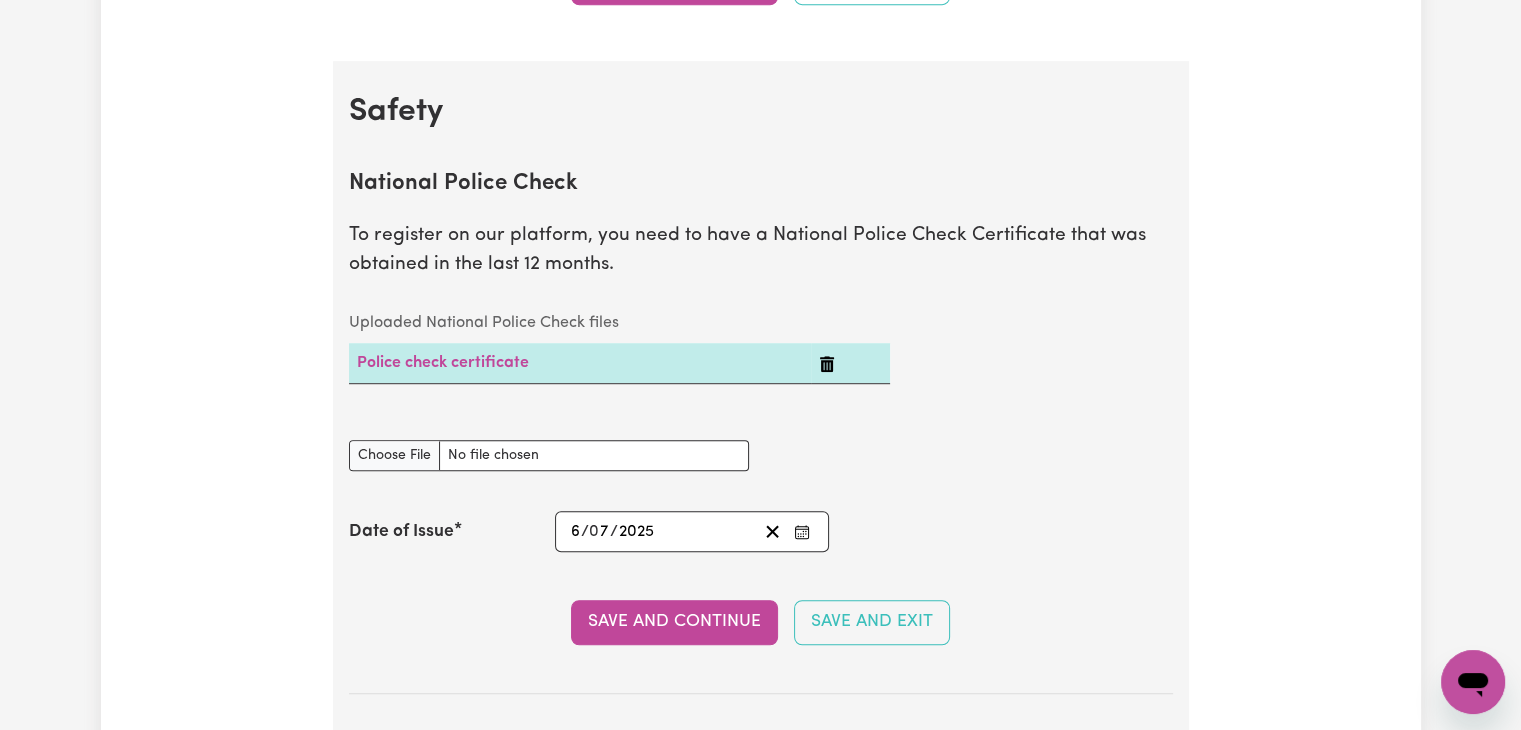 click 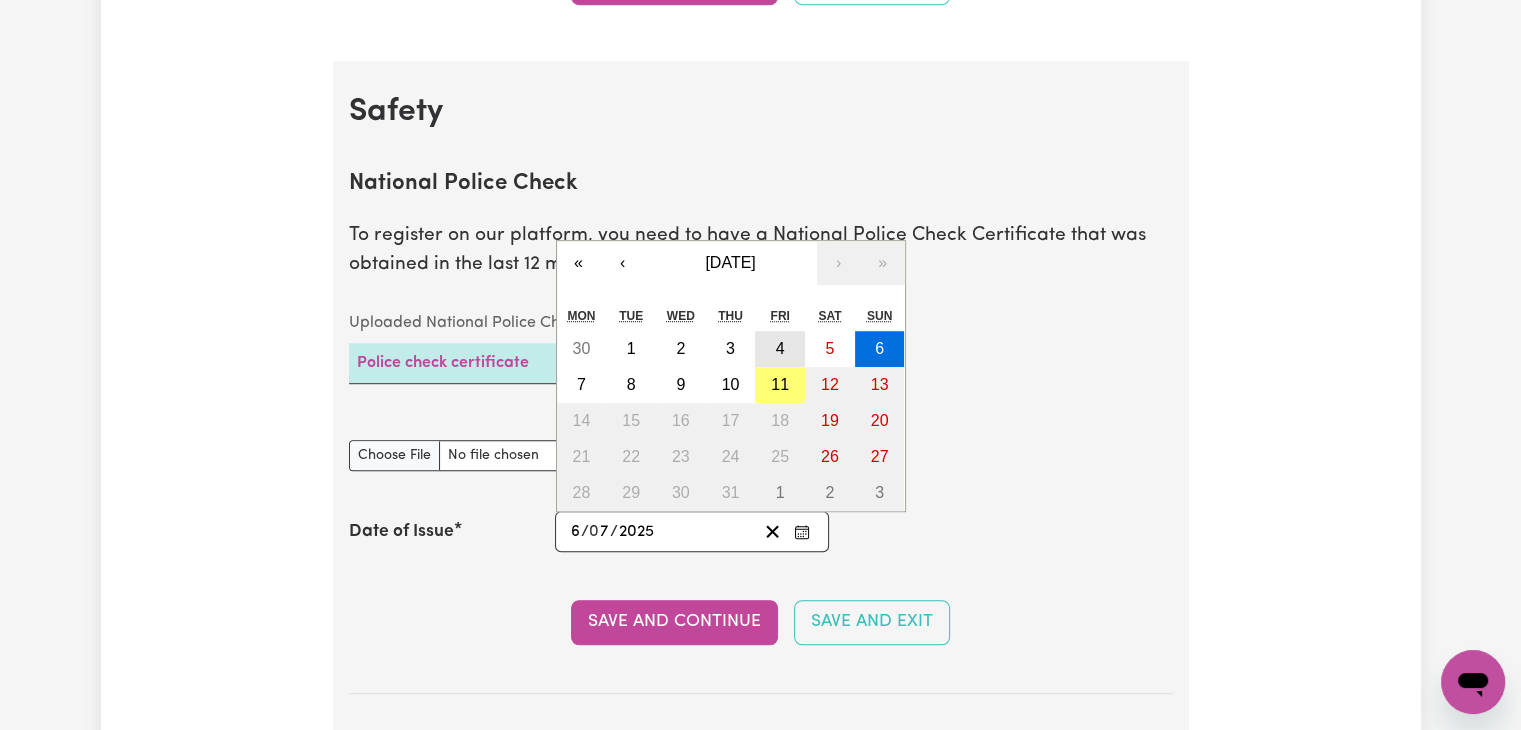 click on "4" at bounding box center (780, 349) 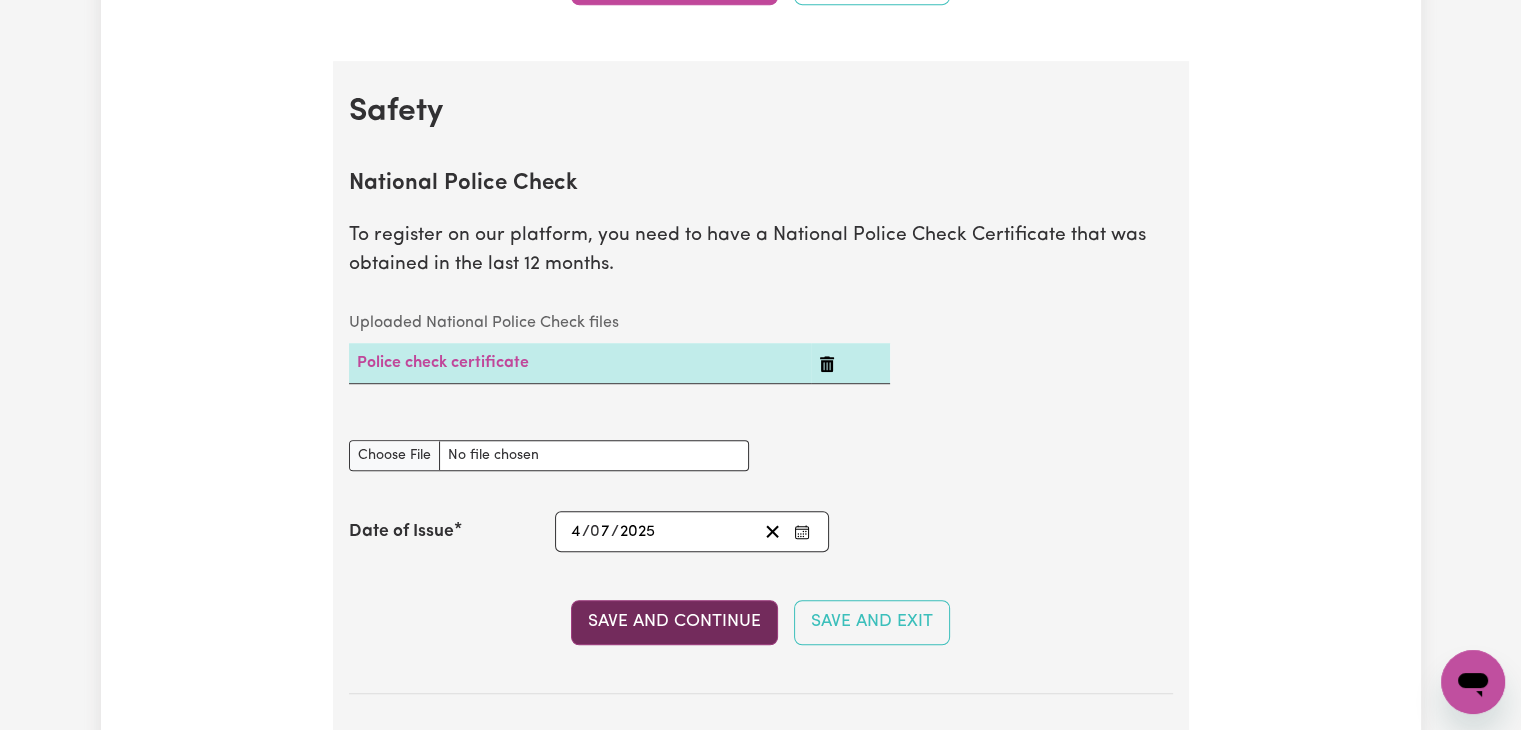 click on "Save and Continue" at bounding box center (674, 622) 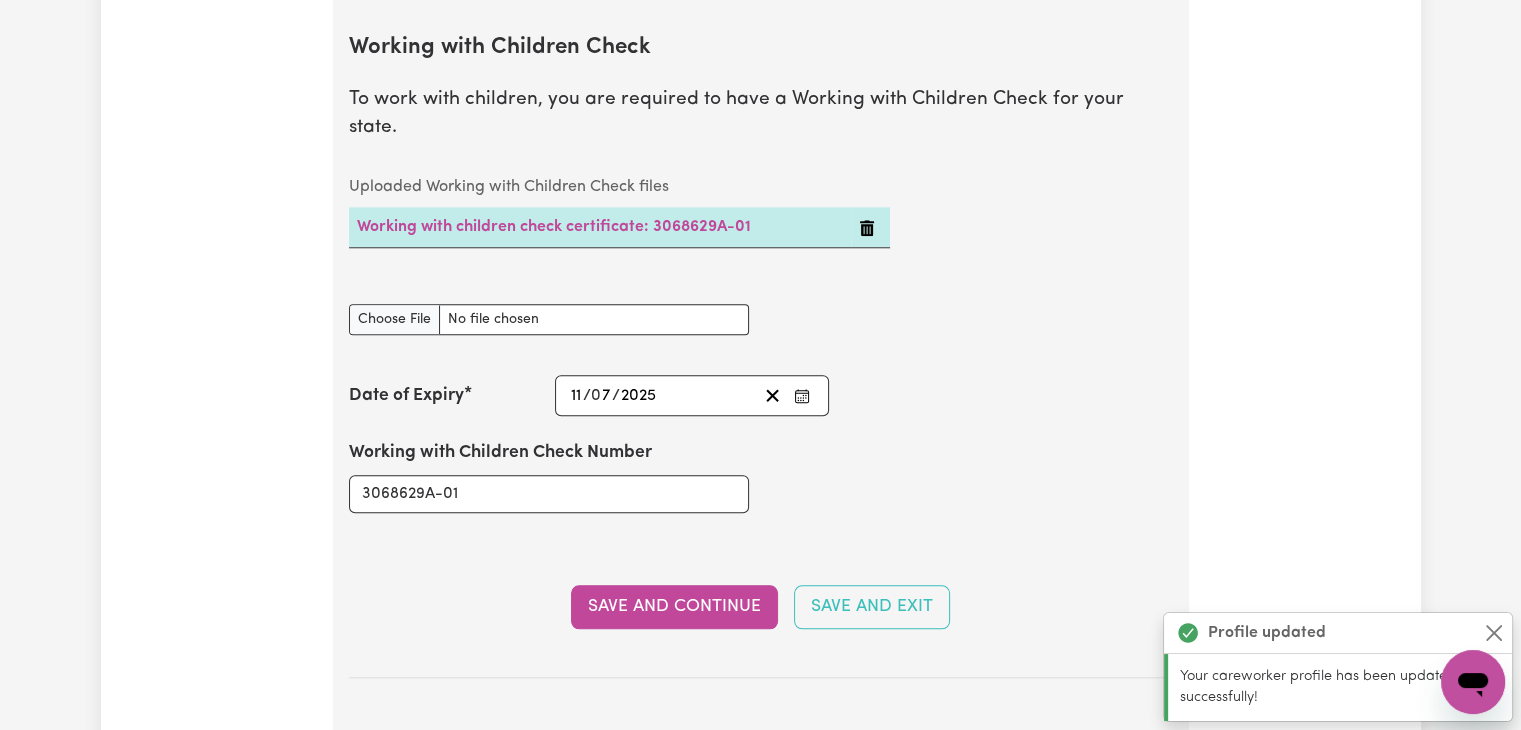 scroll, scrollTop: 1947, scrollLeft: 0, axis: vertical 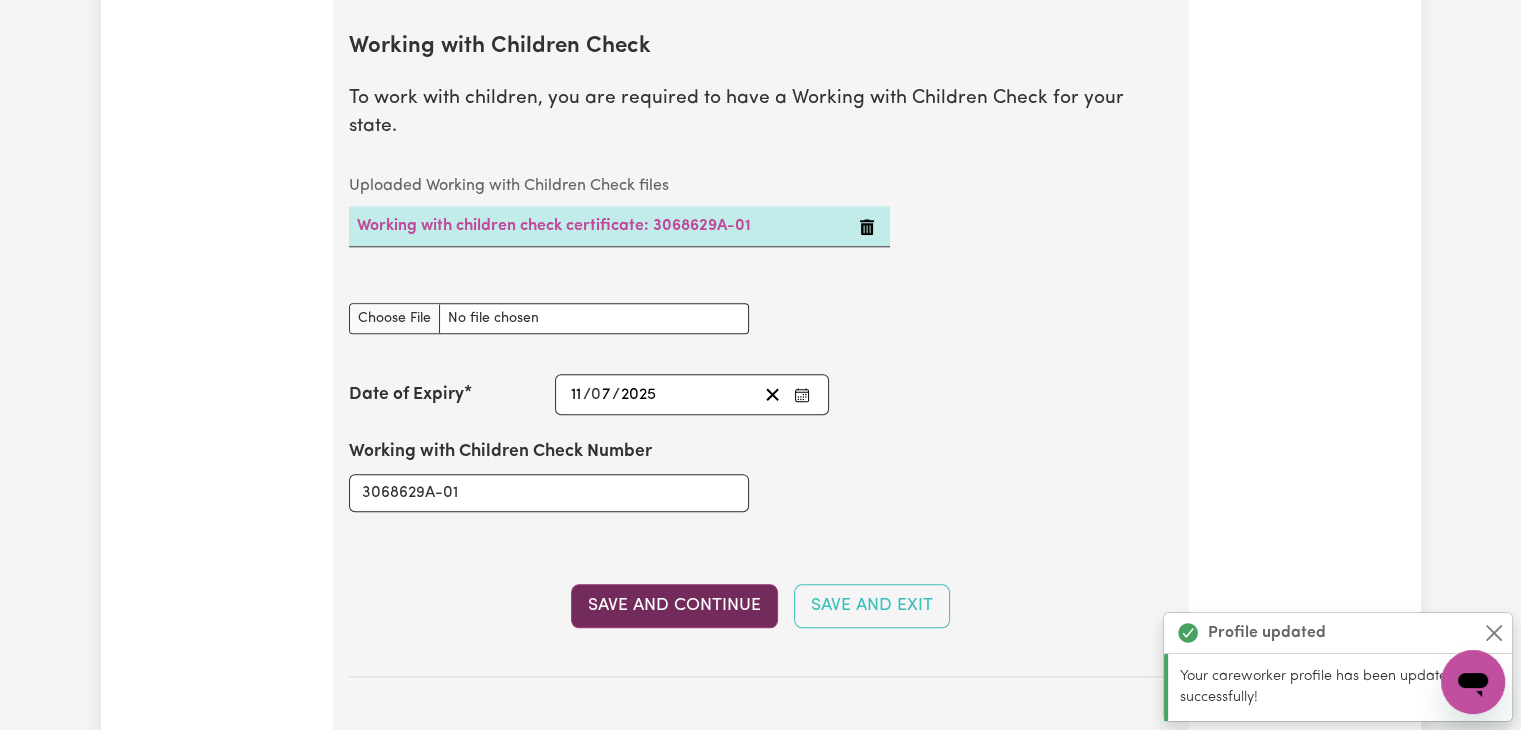 click on "Save and Continue" at bounding box center (674, 606) 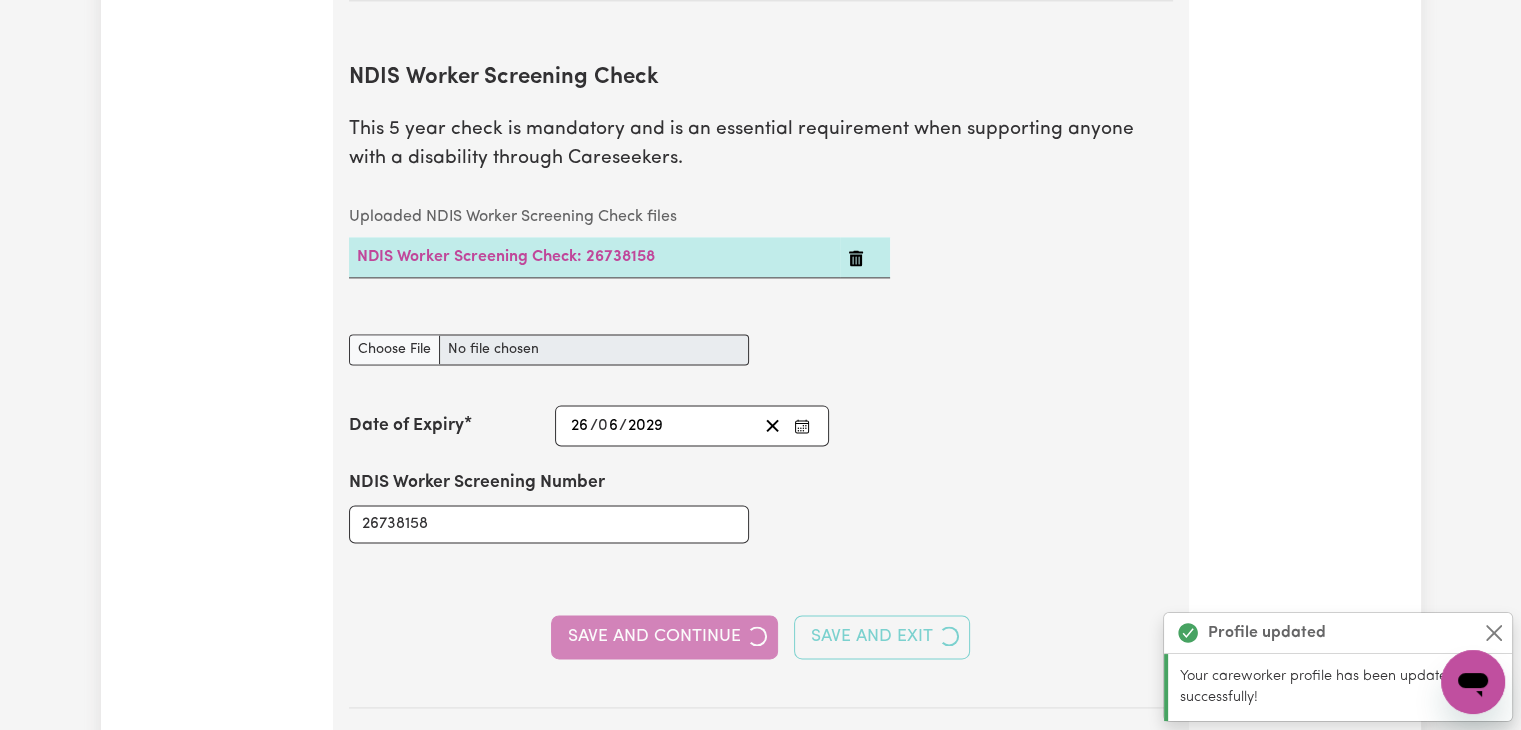 scroll, scrollTop: 2624, scrollLeft: 0, axis: vertical 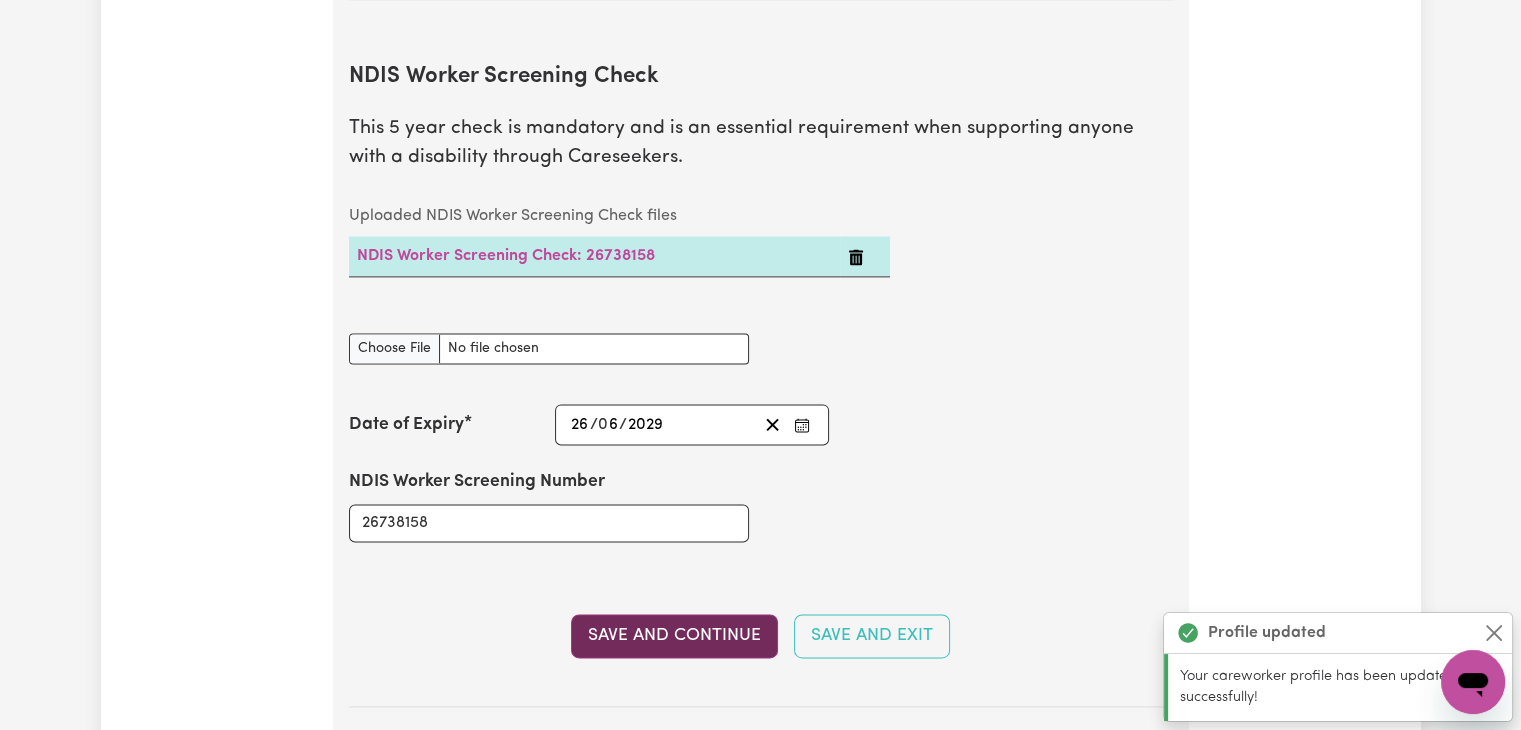 click on "Save and Continue" at bounding box center (674, 636) 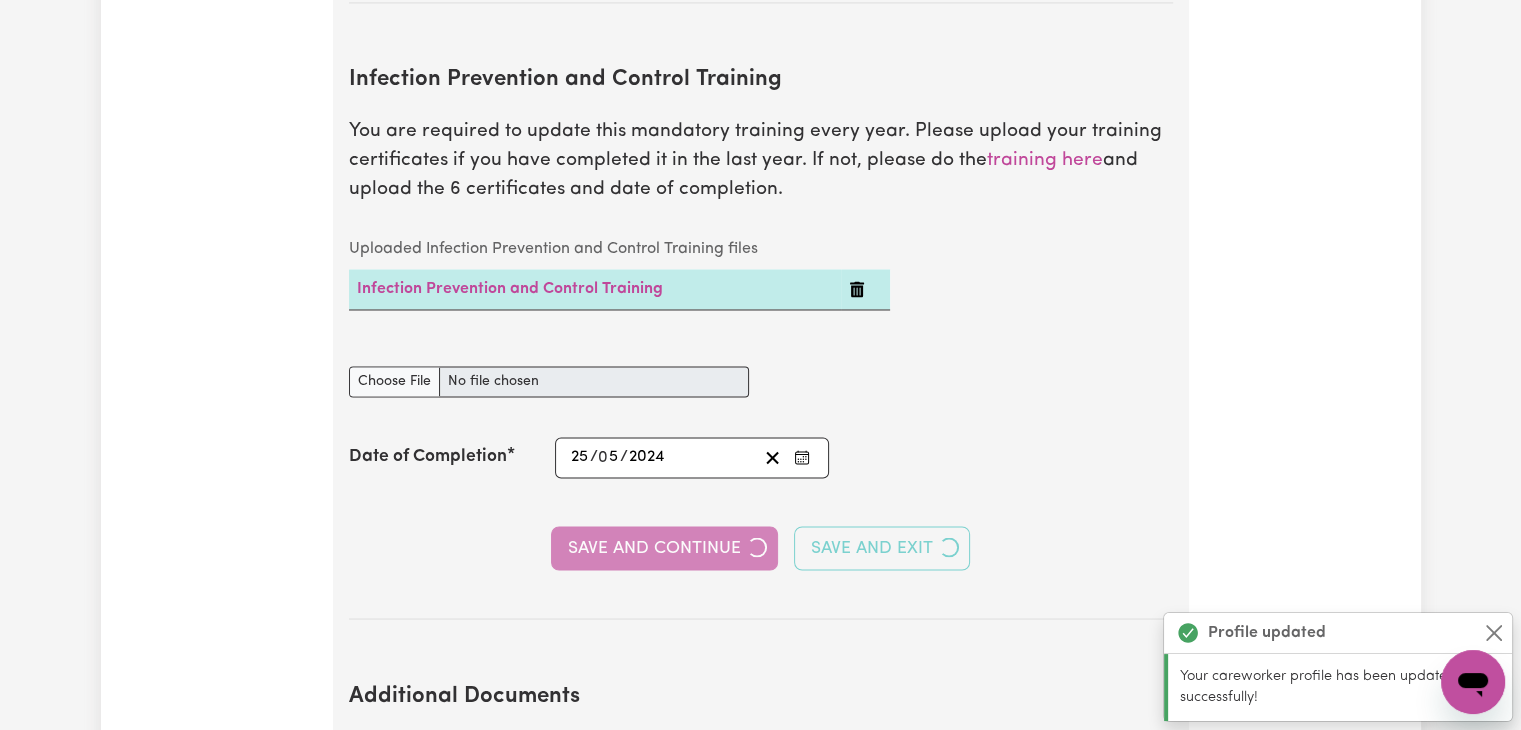 scroll, scrollTop: 3328, scrollLeft: 0, axis: vertical 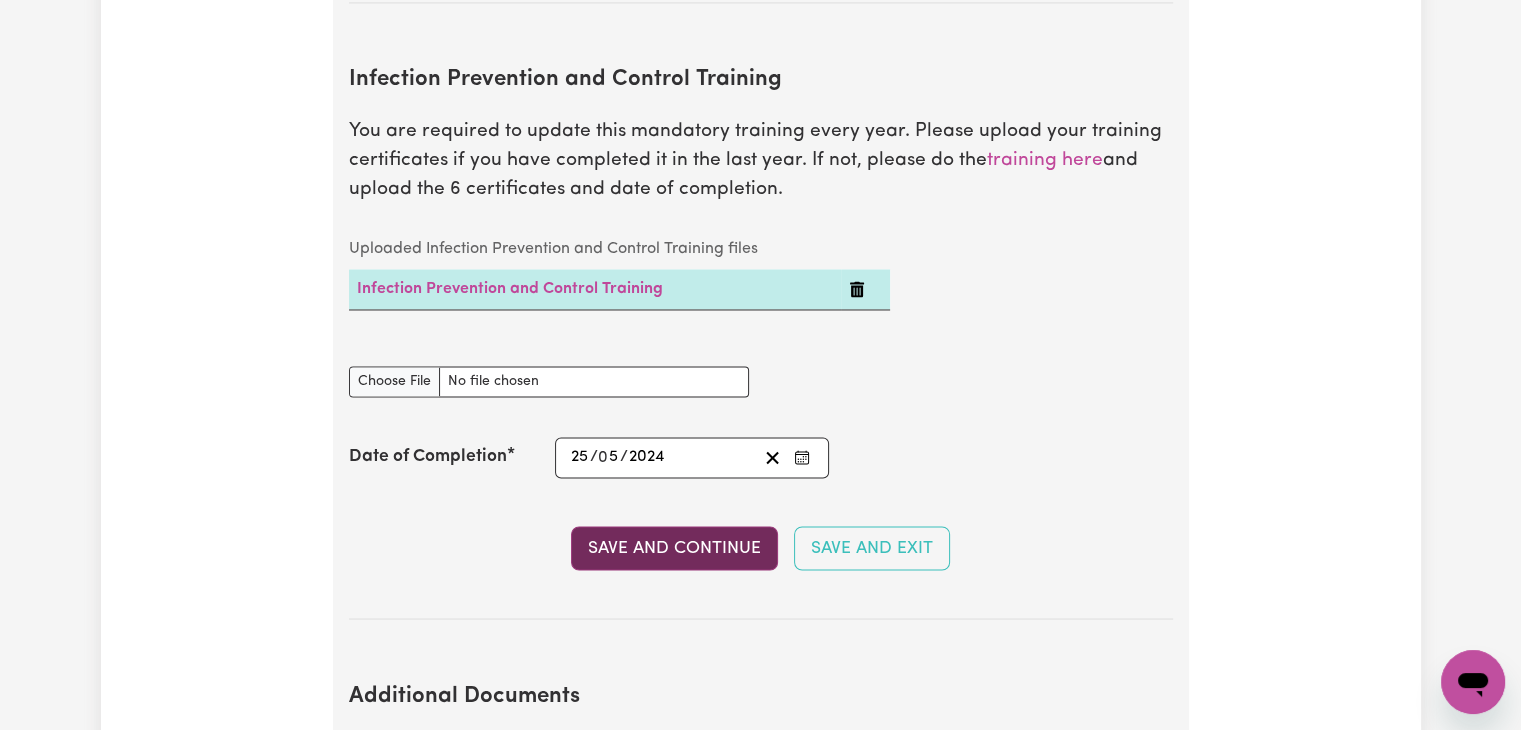 click on "Save and Continue" at bounding box center (674, 548) 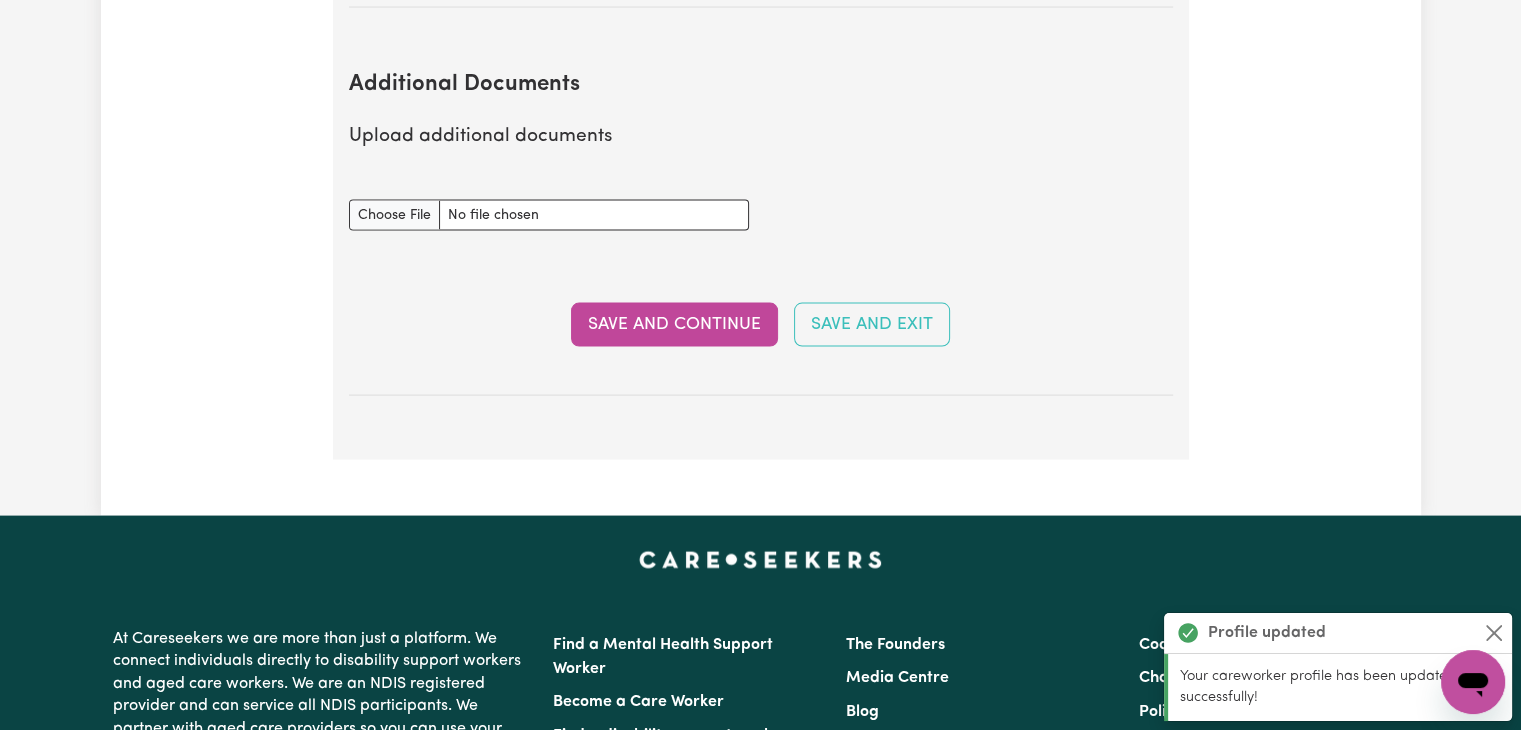 scroll, scrollTop: 3944, scrollLeft: 0, axis: vertical 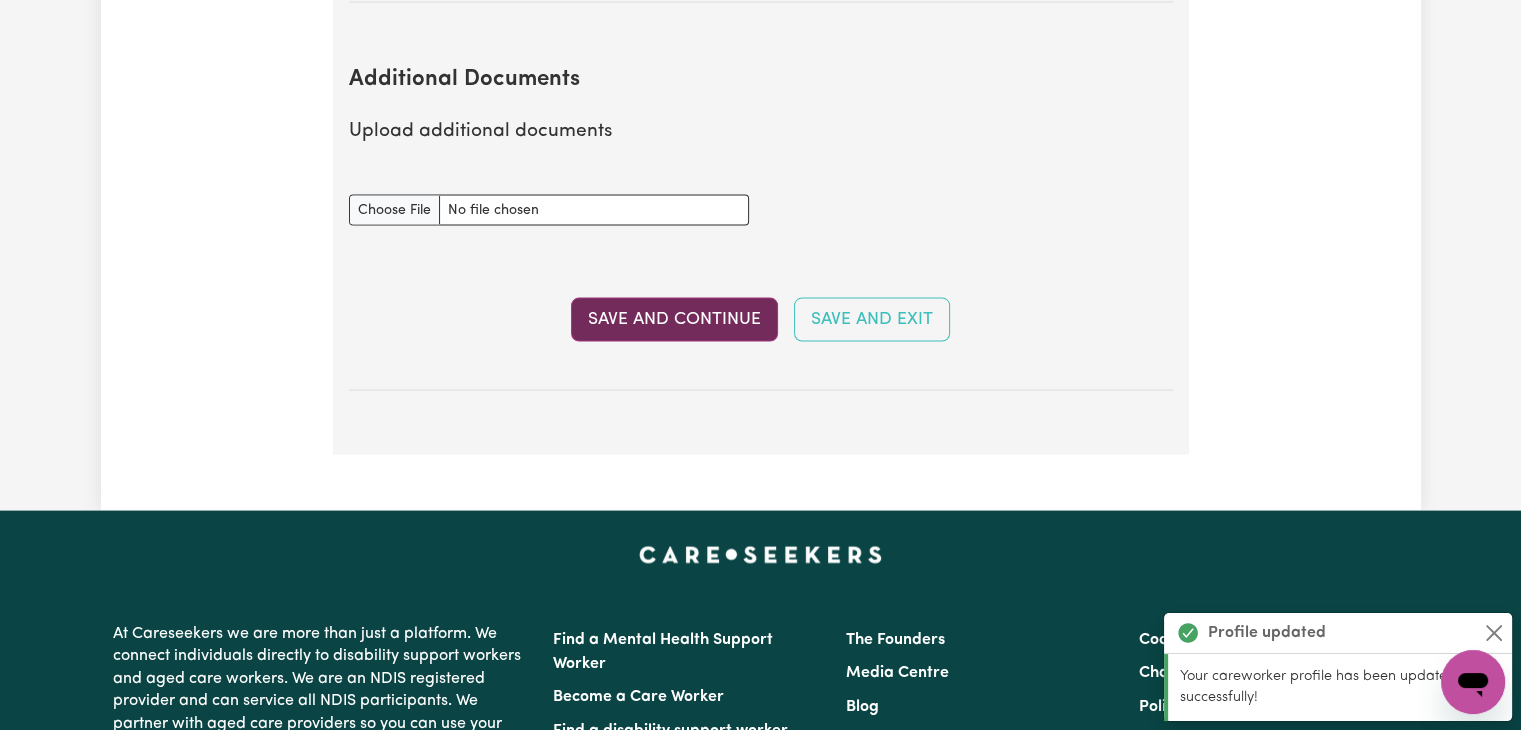 click on "Save and Continue" at bounding box center [674, 320] 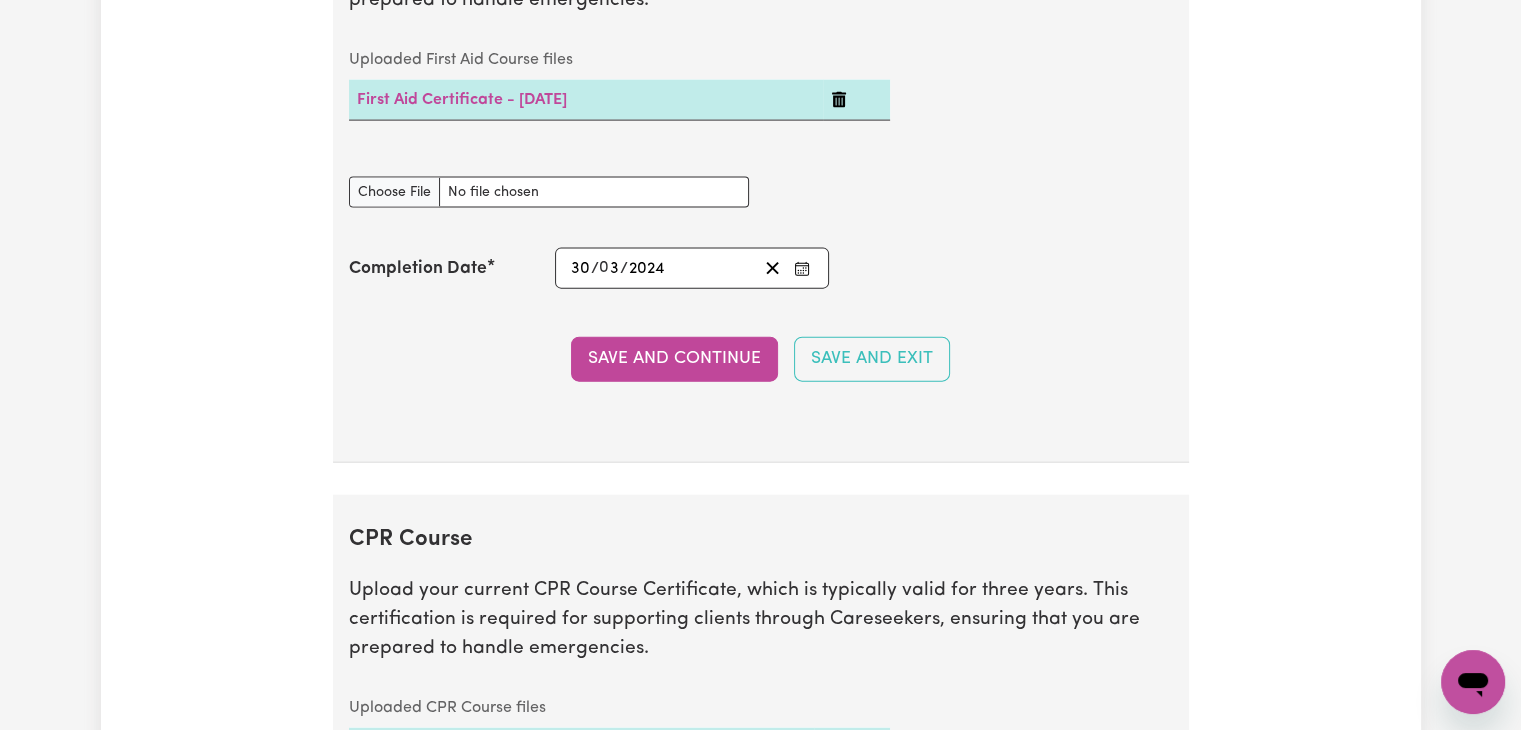 scroll, scrollTop: 4555, scrollLeft: 0, axis: vertical 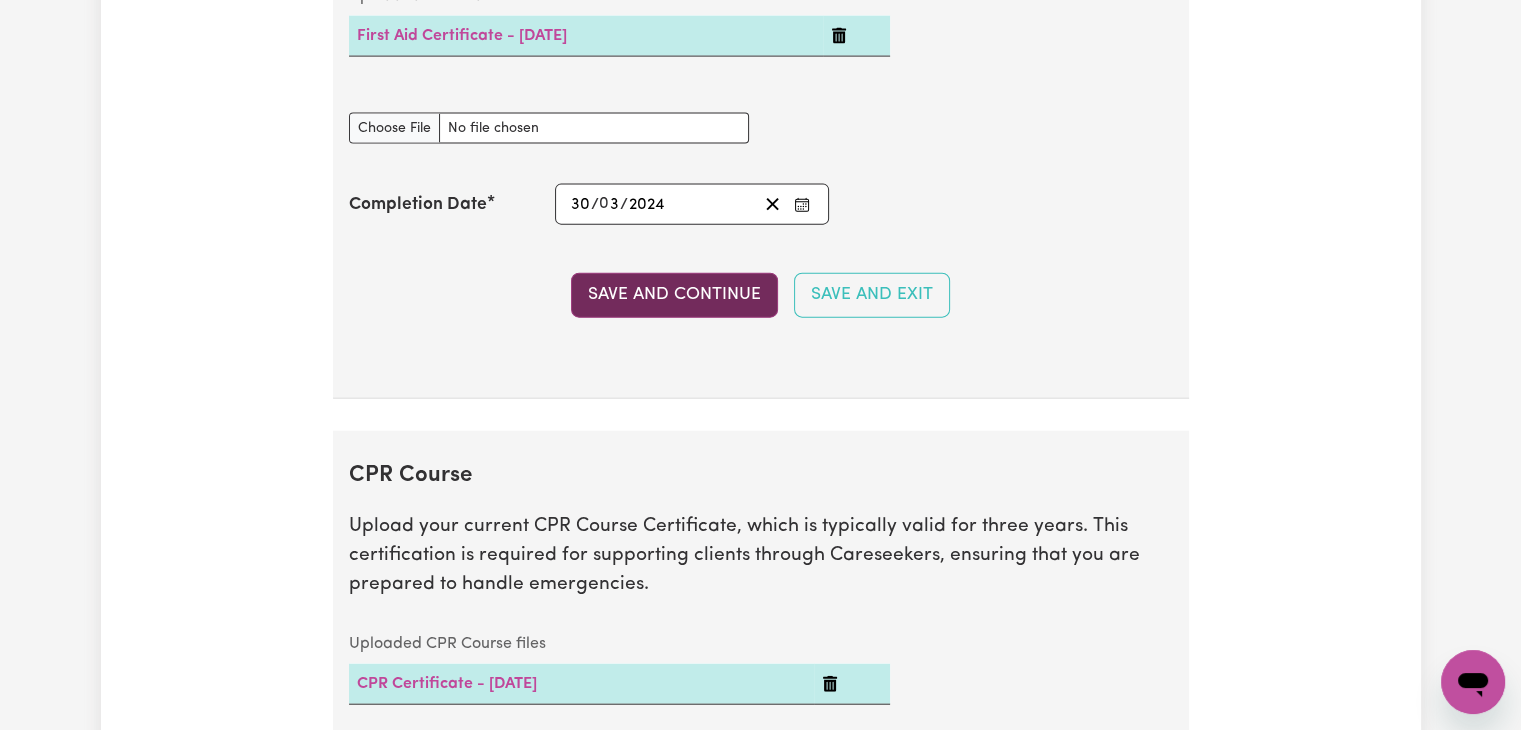 click on "Save and Continue" at bounding box center (674, 295) 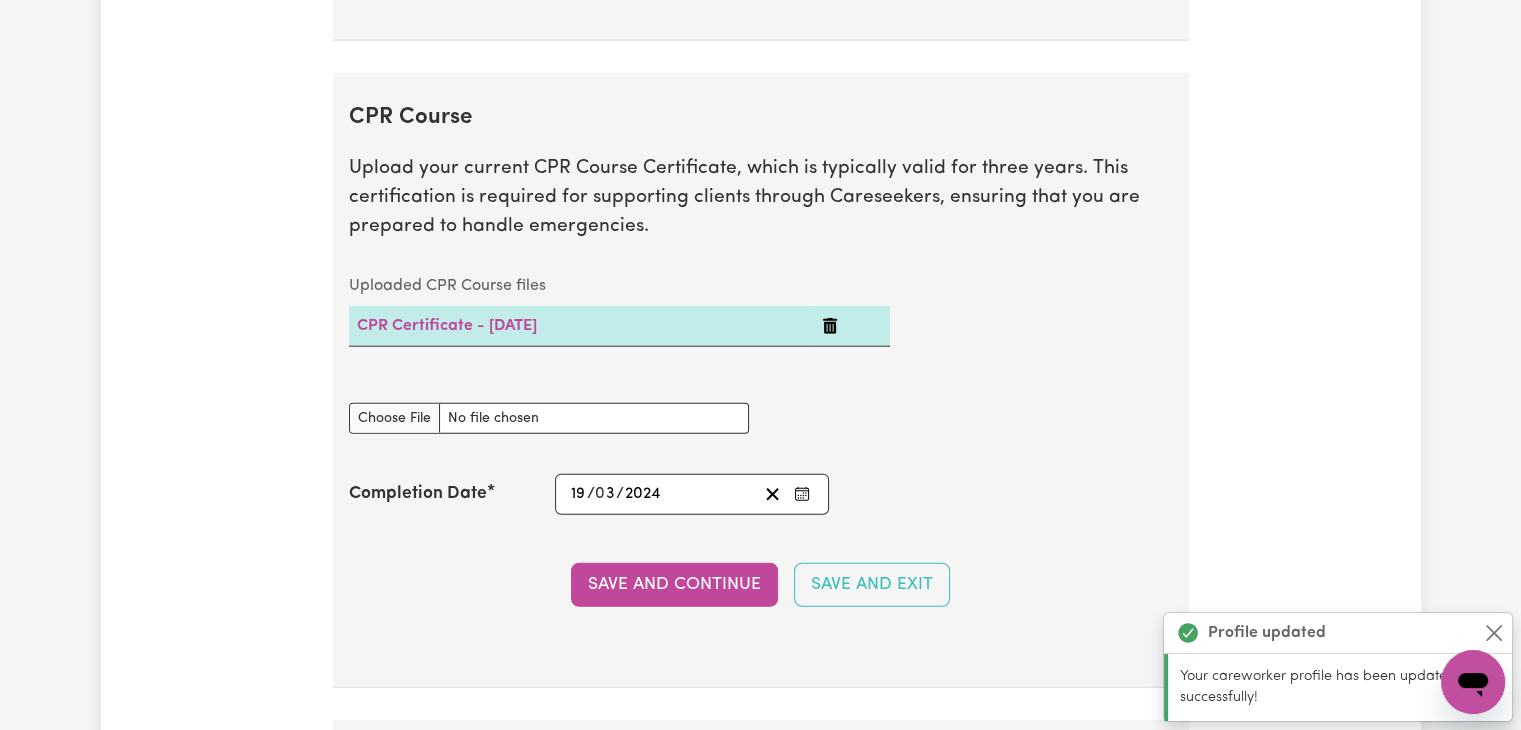 scroll, scrollTop: 4972, scrollLeft: 0, axis: vertical 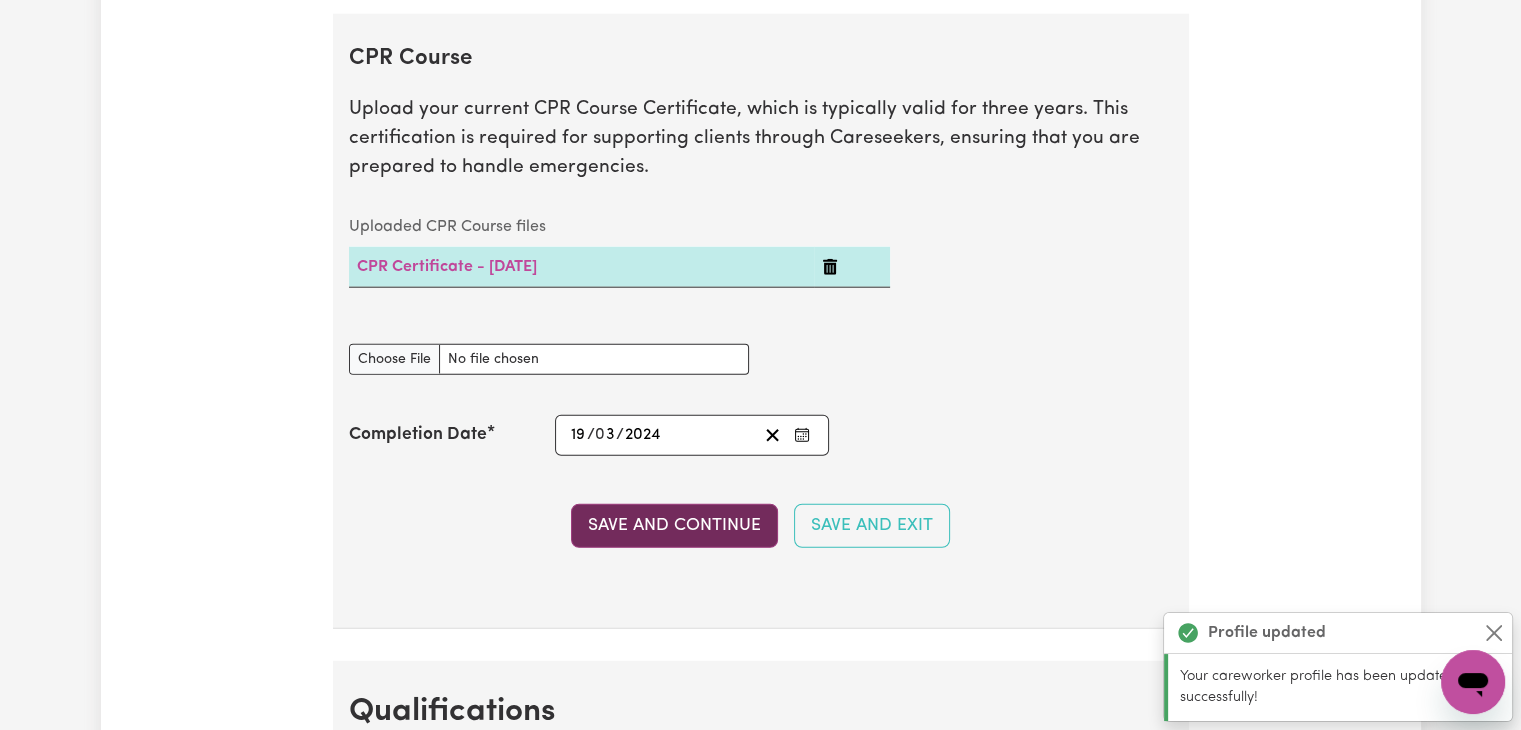 click on "Save and Continue" at bounding box center [674, 526] 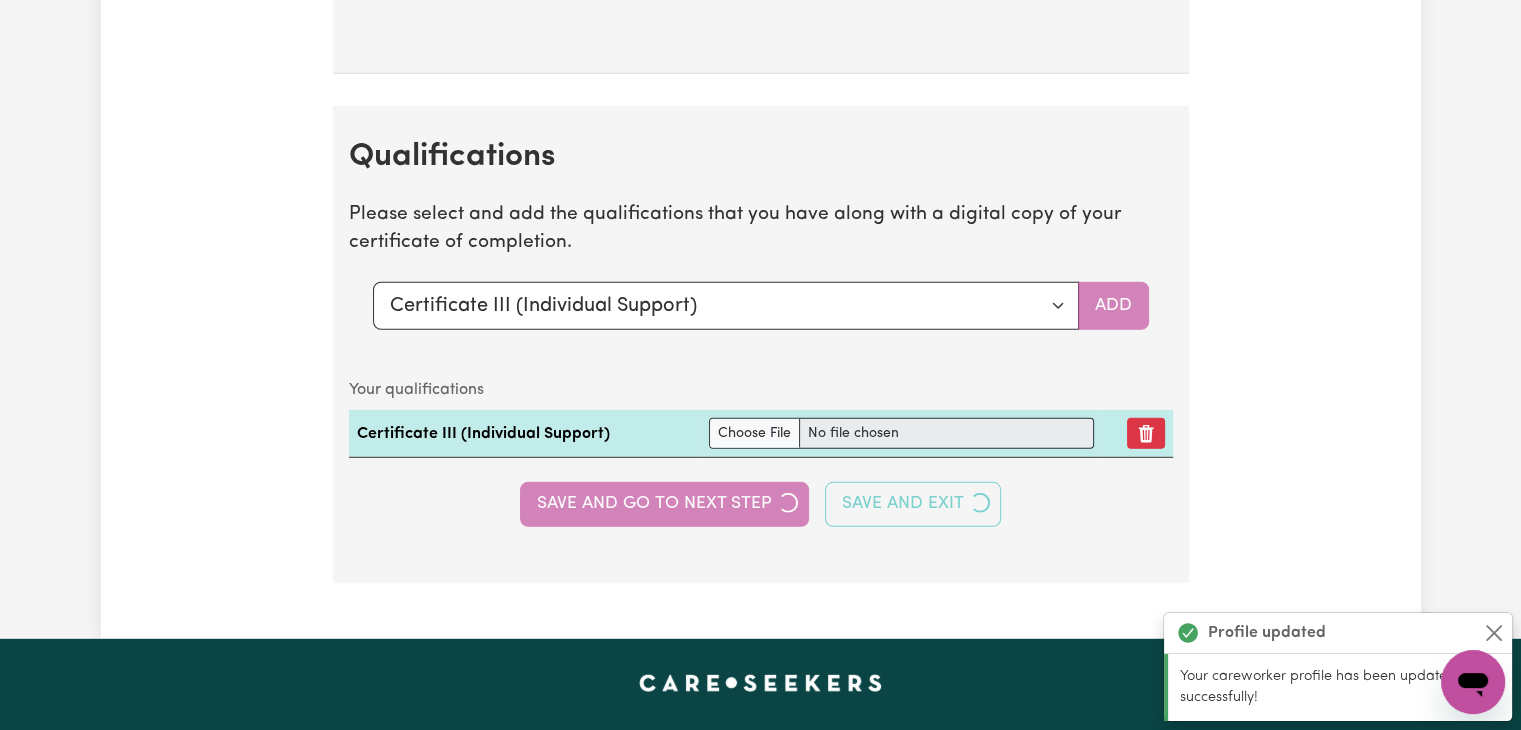 scroll, scrollTop: 5619, scrollLeft: 0, axis: vertical 